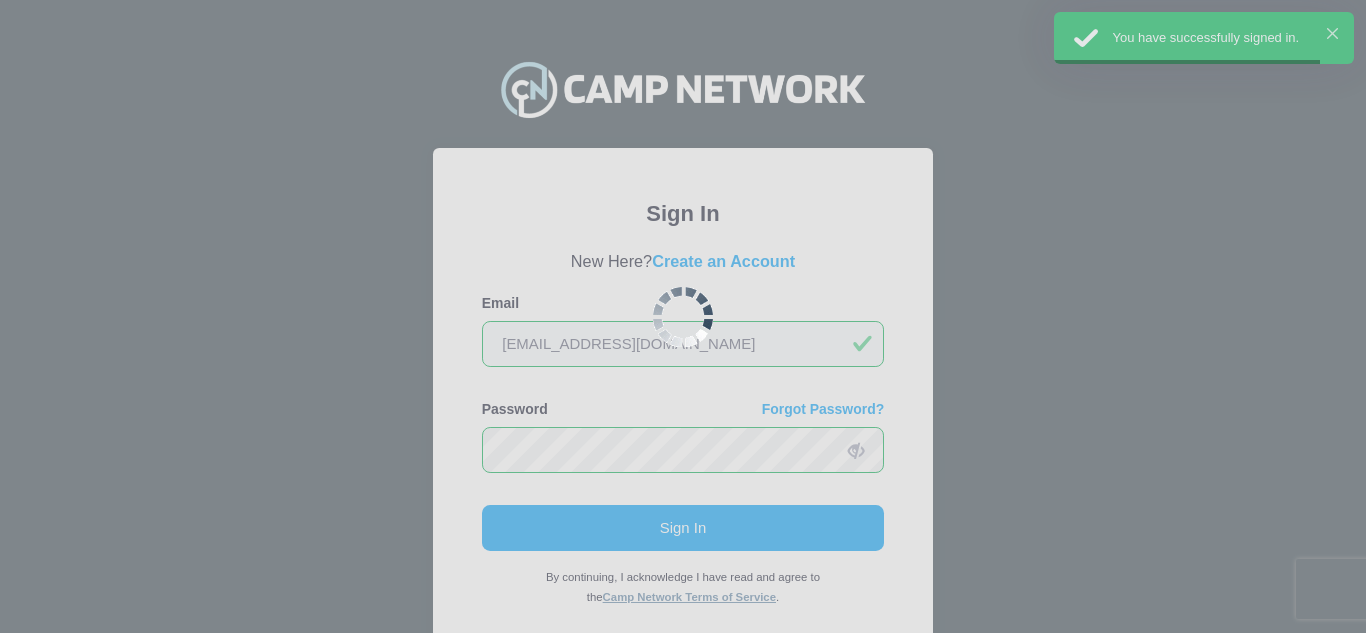 scroll, scrollTop: 0, scrollLeft: 0, axis: both 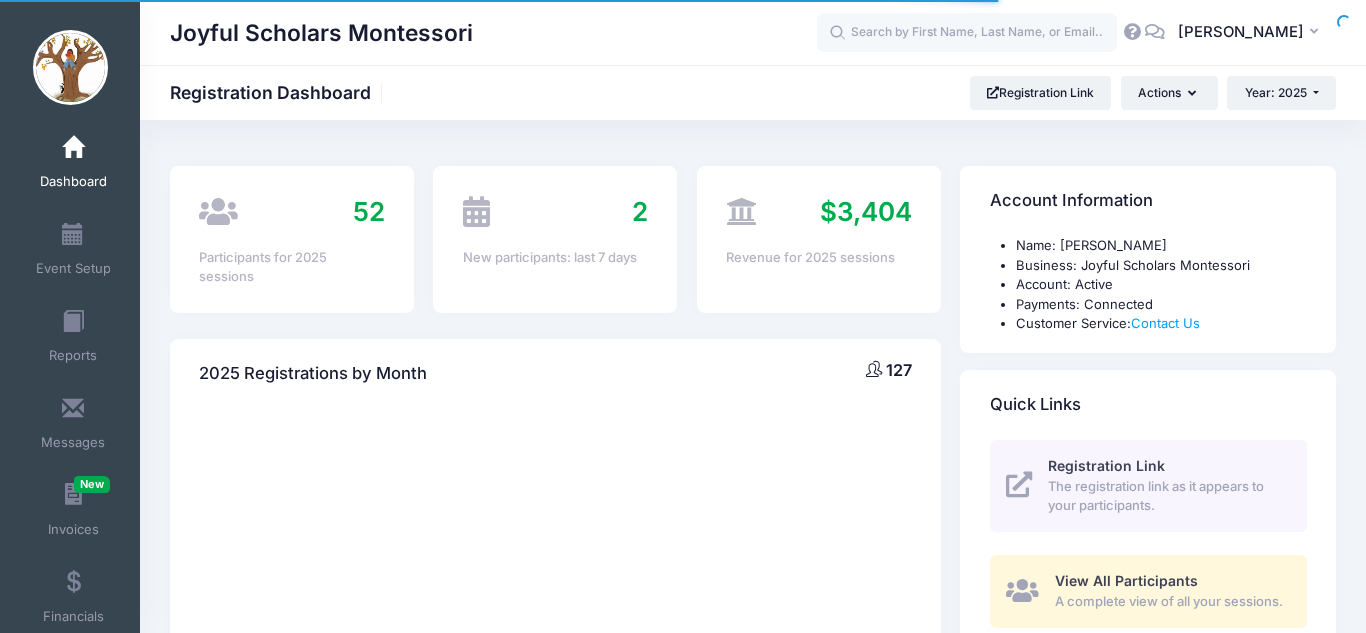 select 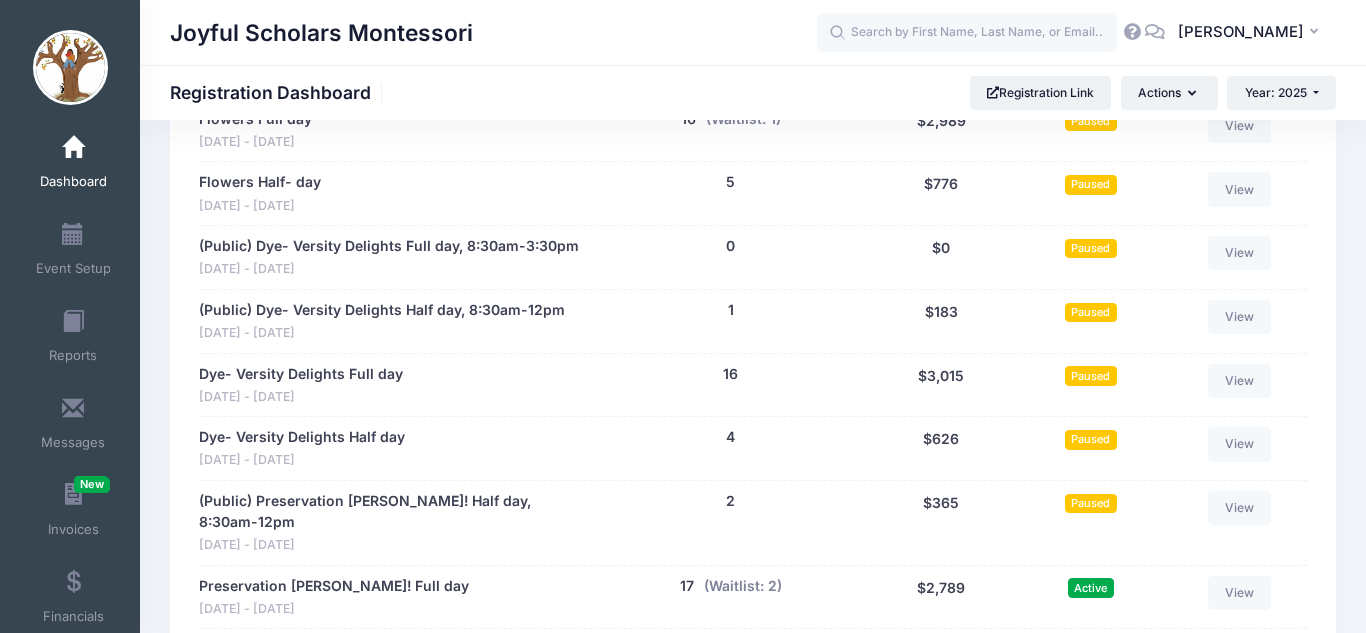 scroll, scrollTop: 1952, scrollLeft: 0, axis: vertical 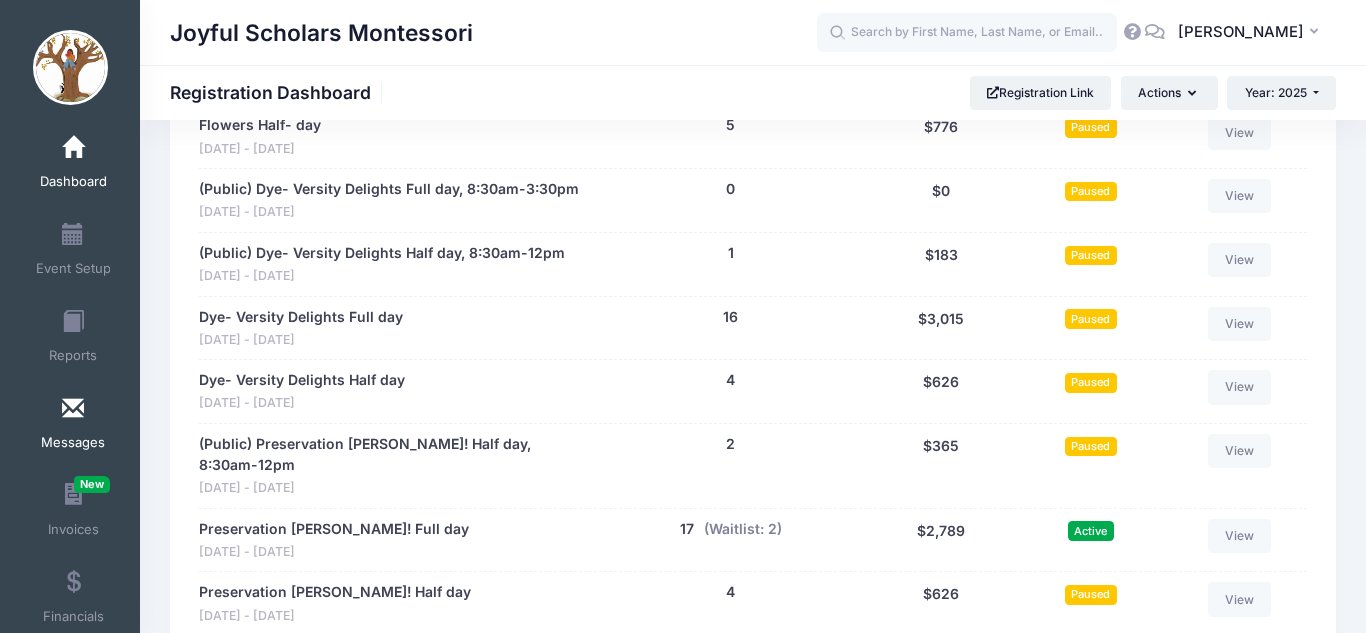 click at bounding box center (73, 409) 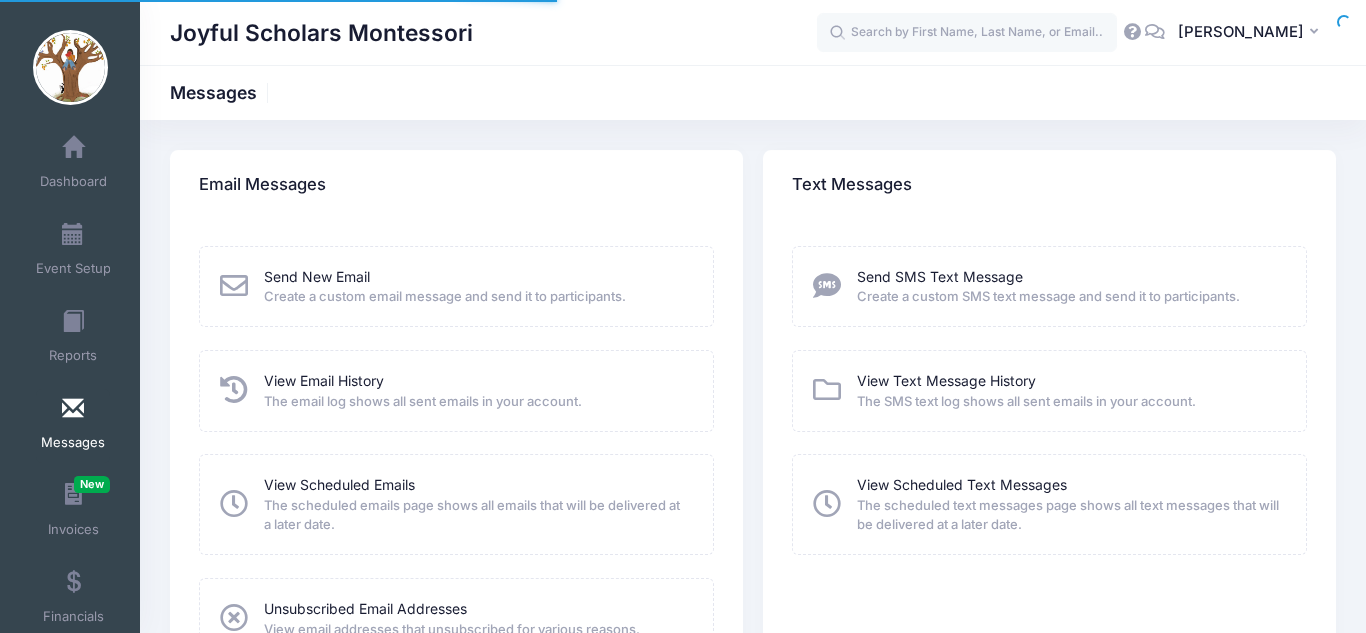 scroll, scrollTop: 0, scrollLeft: 0, axis: both 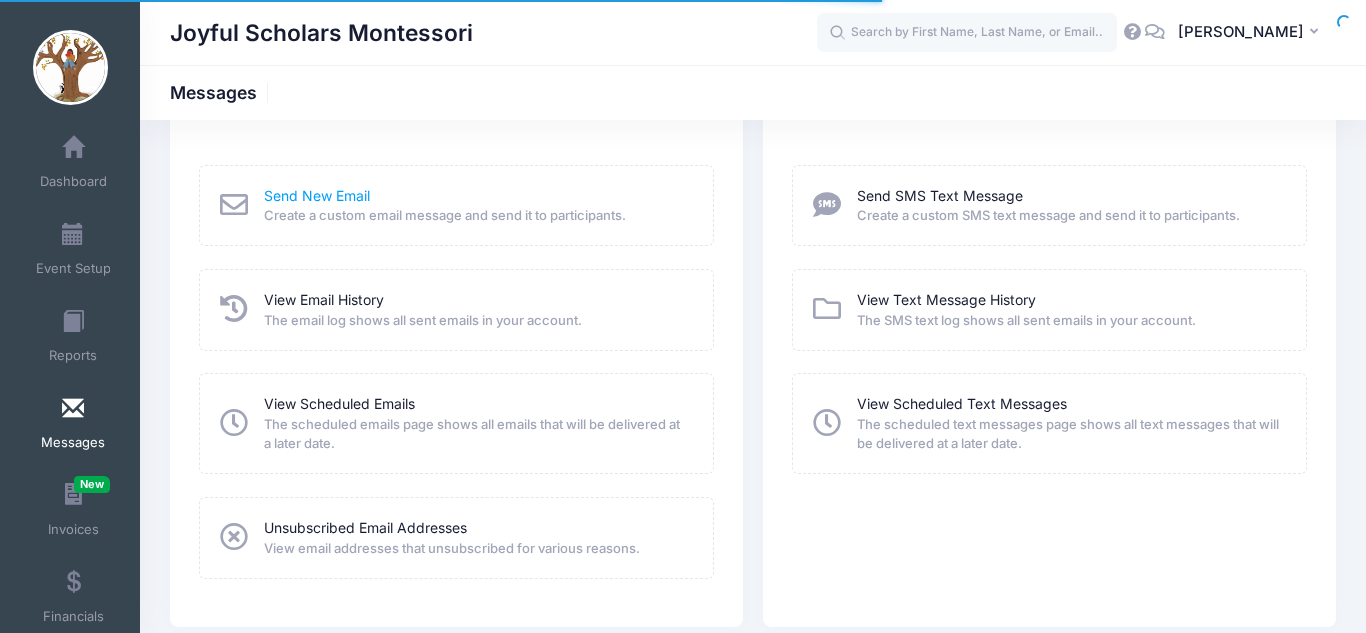 click on "Send New Email" at bounding box center (317, 195) 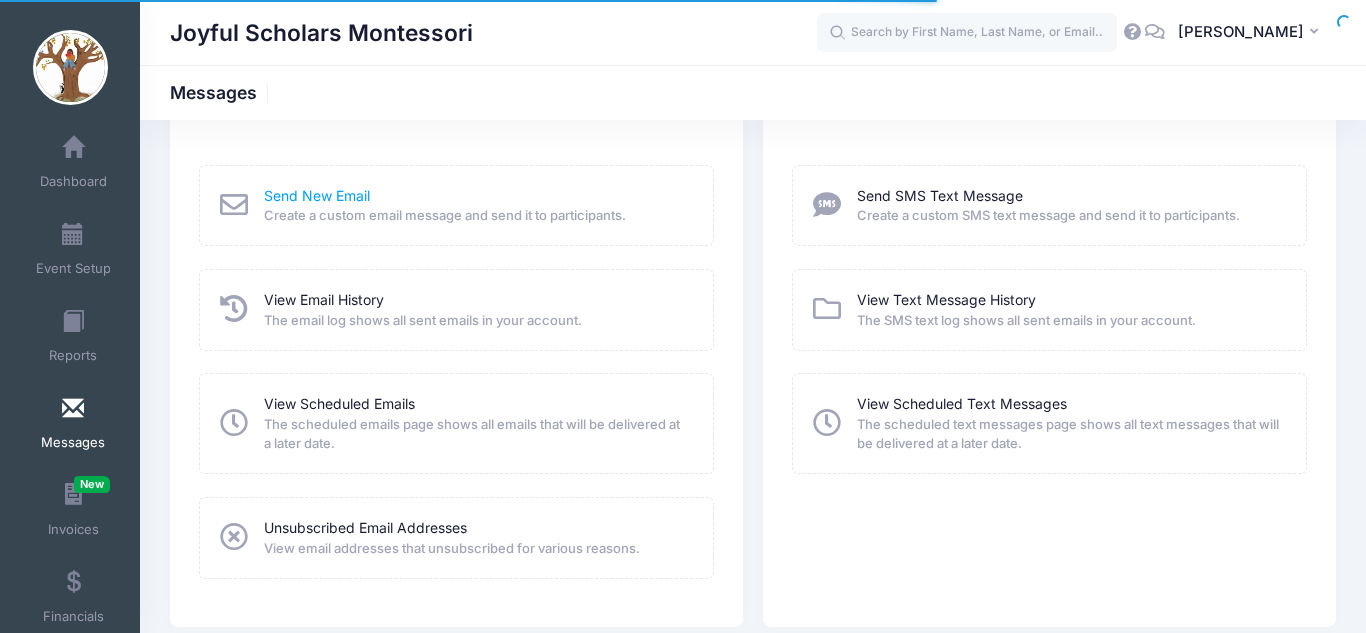 scroll, scrollTop: 0, scrollLeft: 0, axis: both 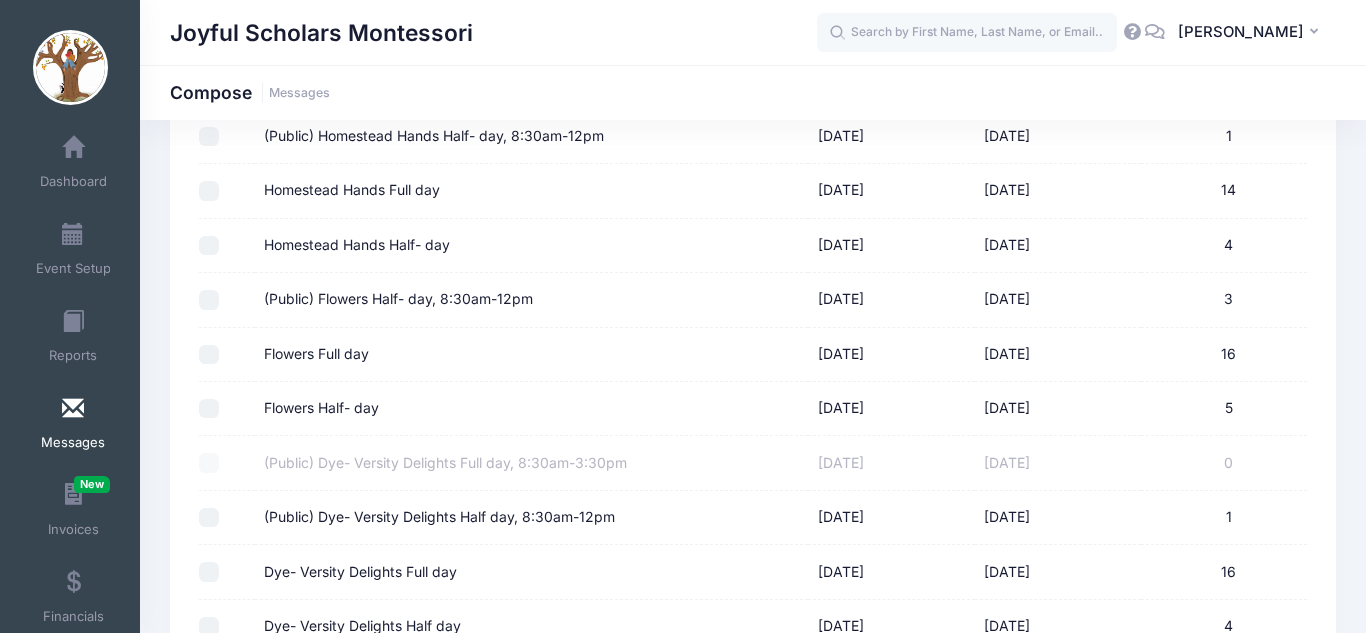 click on "(Public) Flowers Half- day, 8:30am-12pm" at bounding box center [209, 300] 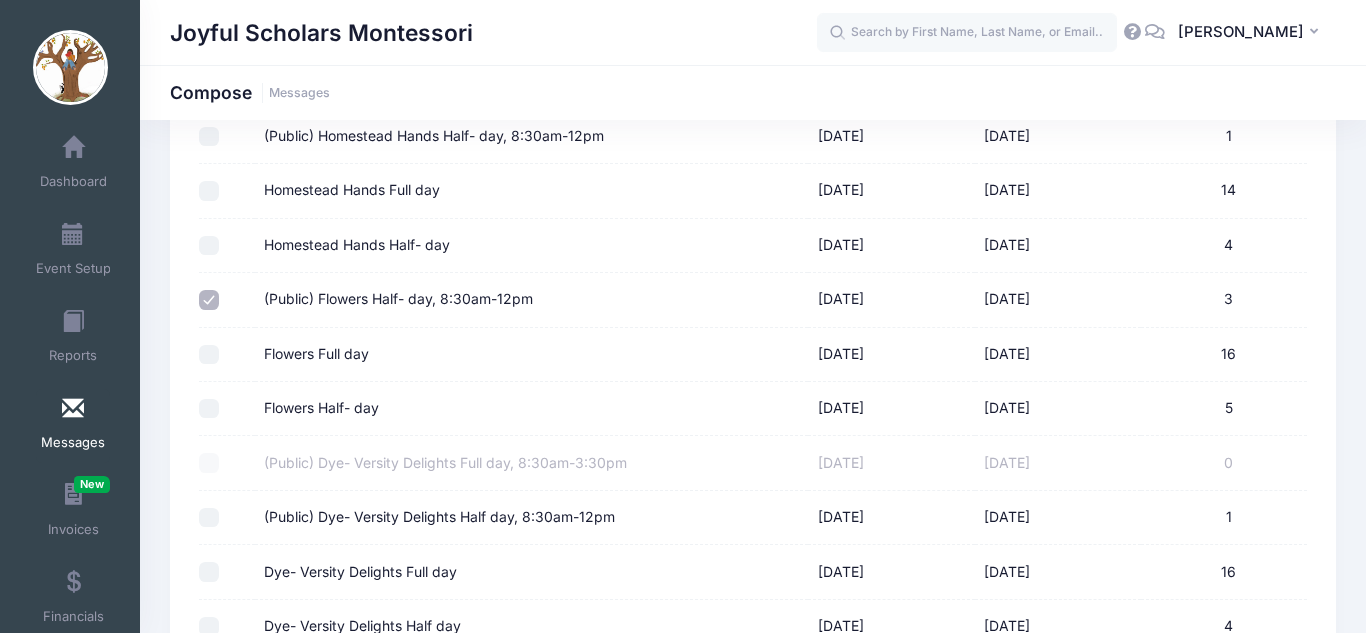 click on "Flowers Full day" at bounding box center [209, 355] 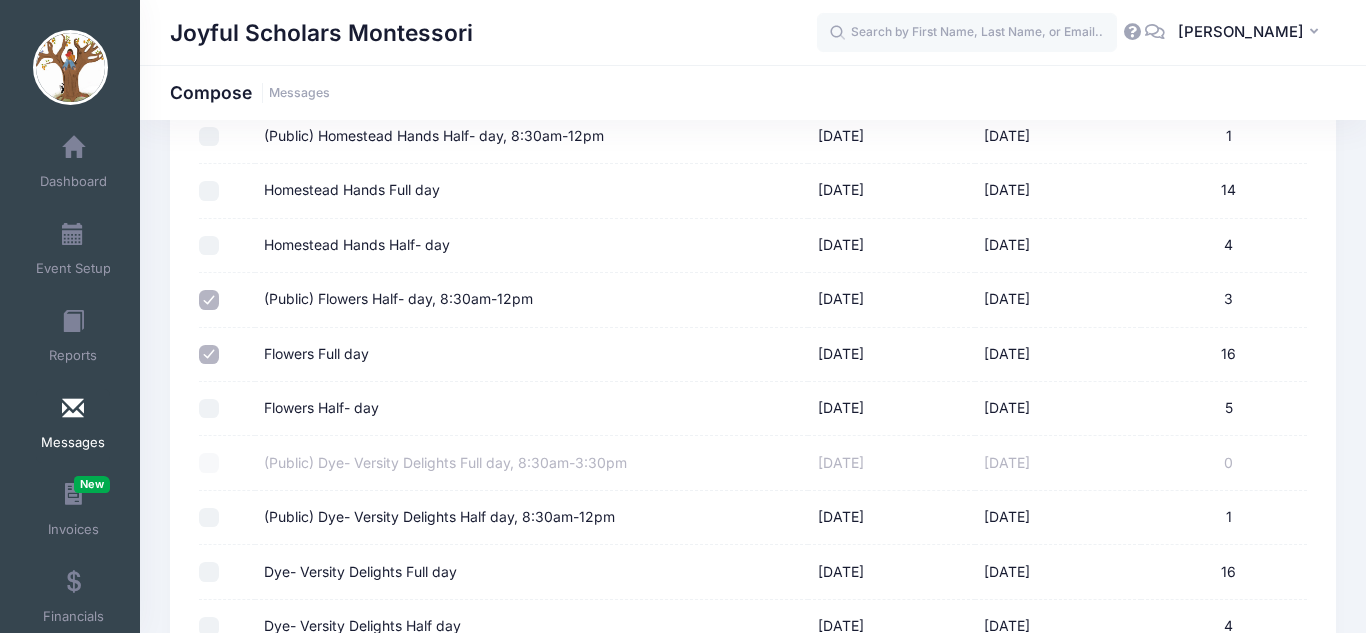 click on "Flowers Half- day" at bounding box center (209, 409) 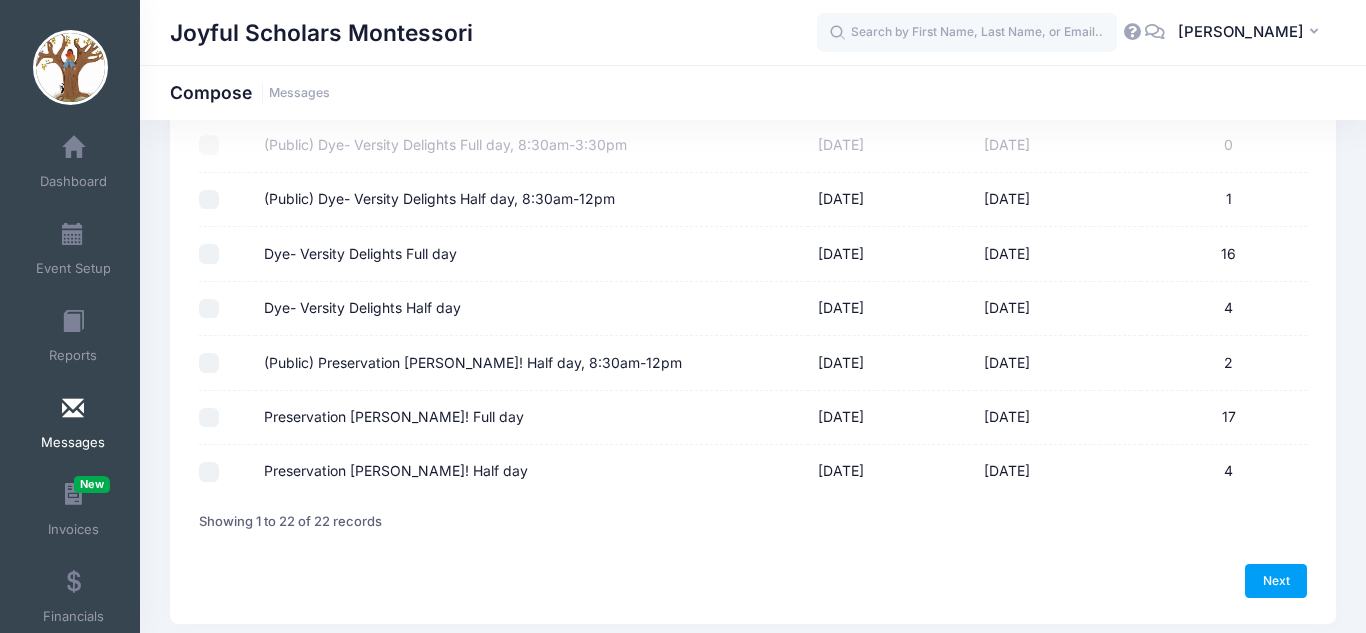 scroll, scrollTop: 1090, scrollLeft: 0, axis: vertical 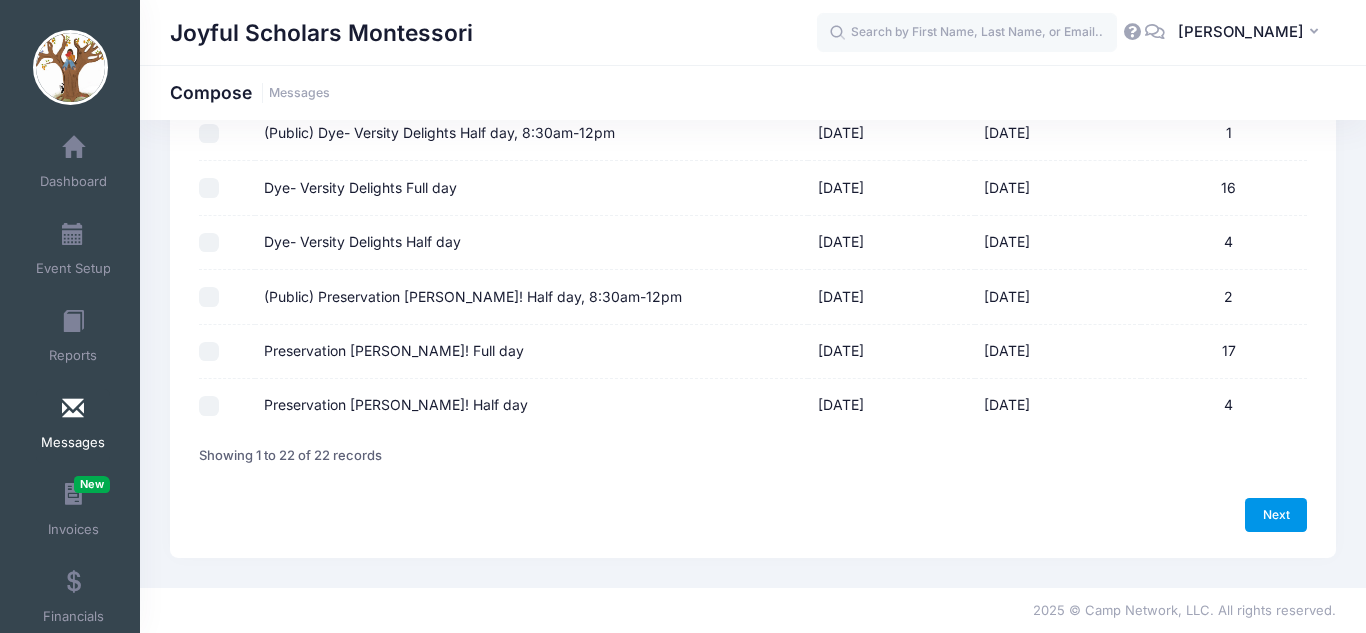 click on "Next" at bounding box center [1276, 515] 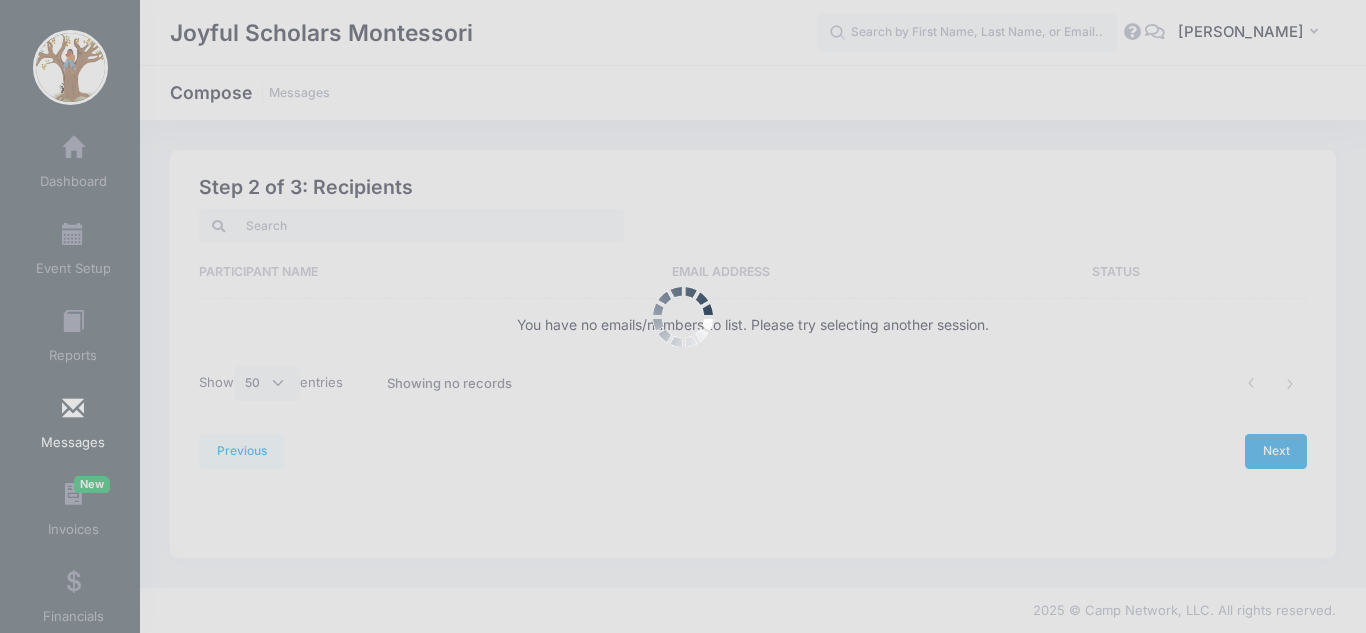 scroll, scrollTop: 0, scrollLeft: 0, axis: both 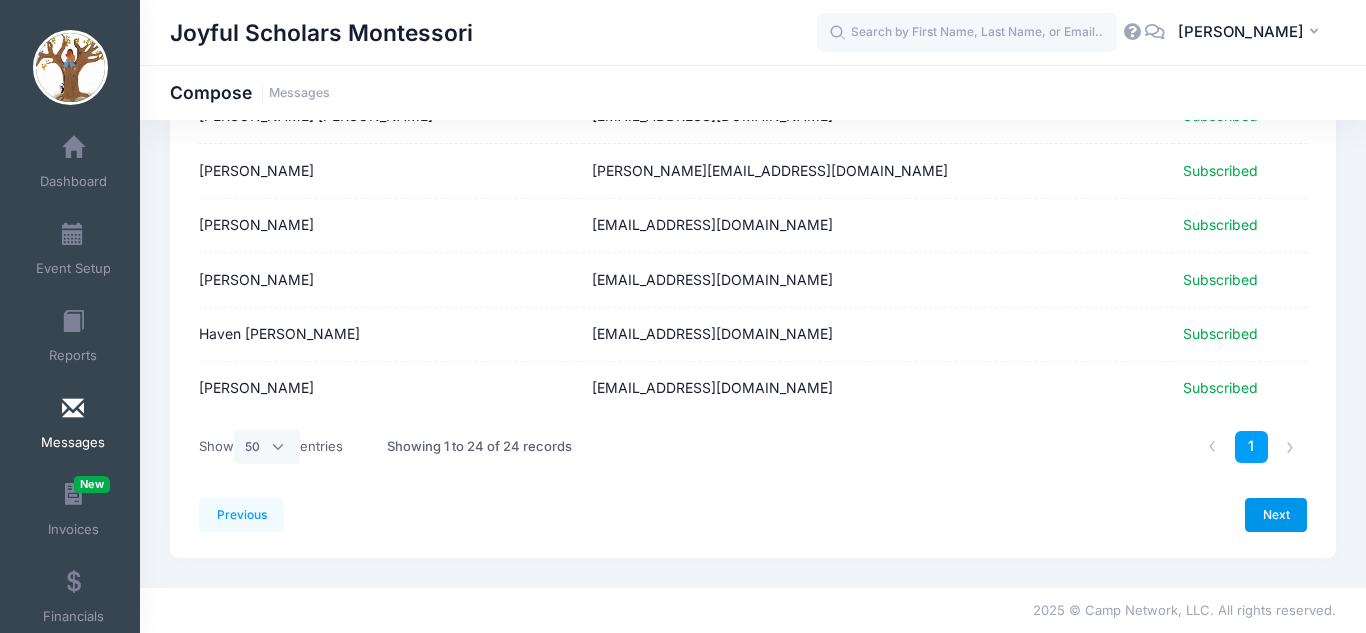 click on "Next" at bounding box center (1276, 515) 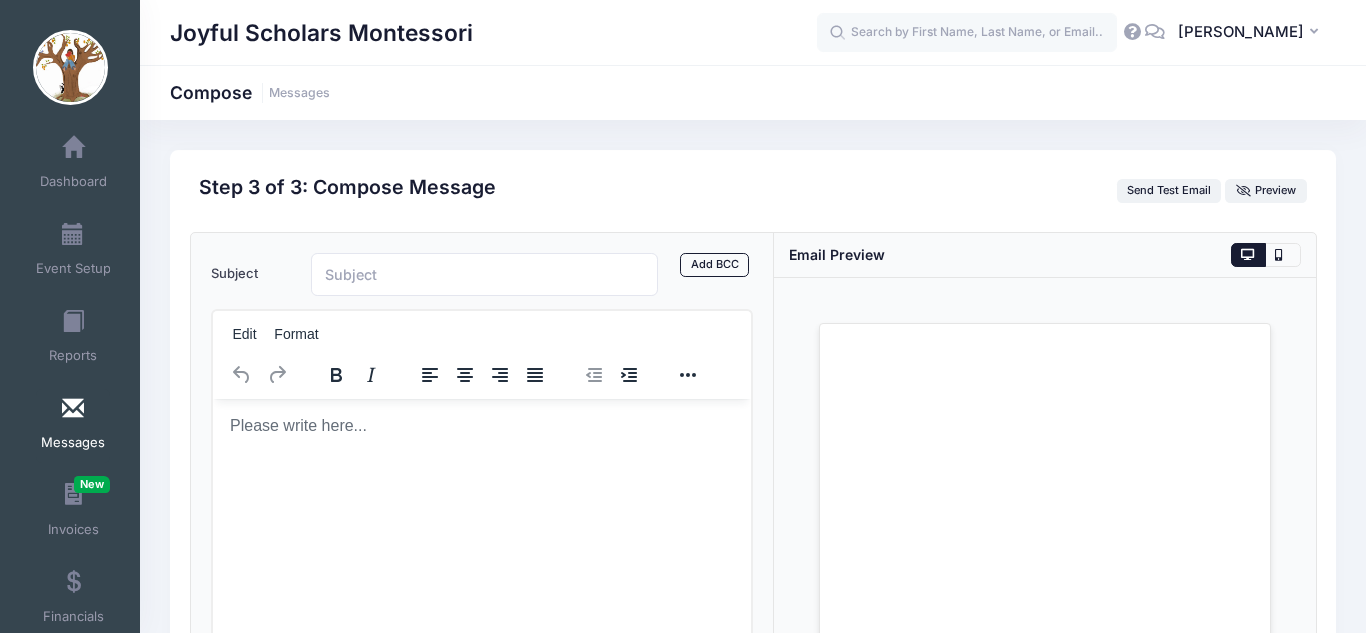 scroll, scrollTop: 0, scrollLeft: 0, axis: both 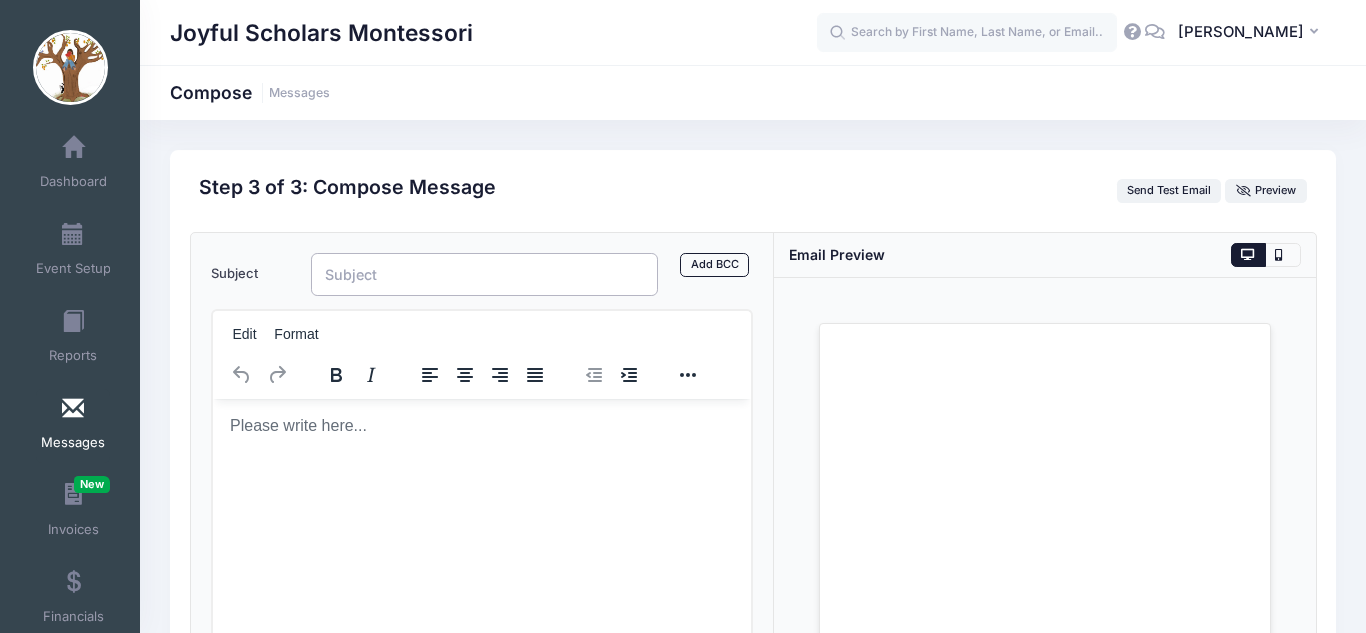 click on "Subject" at bounding box center [484, 274] 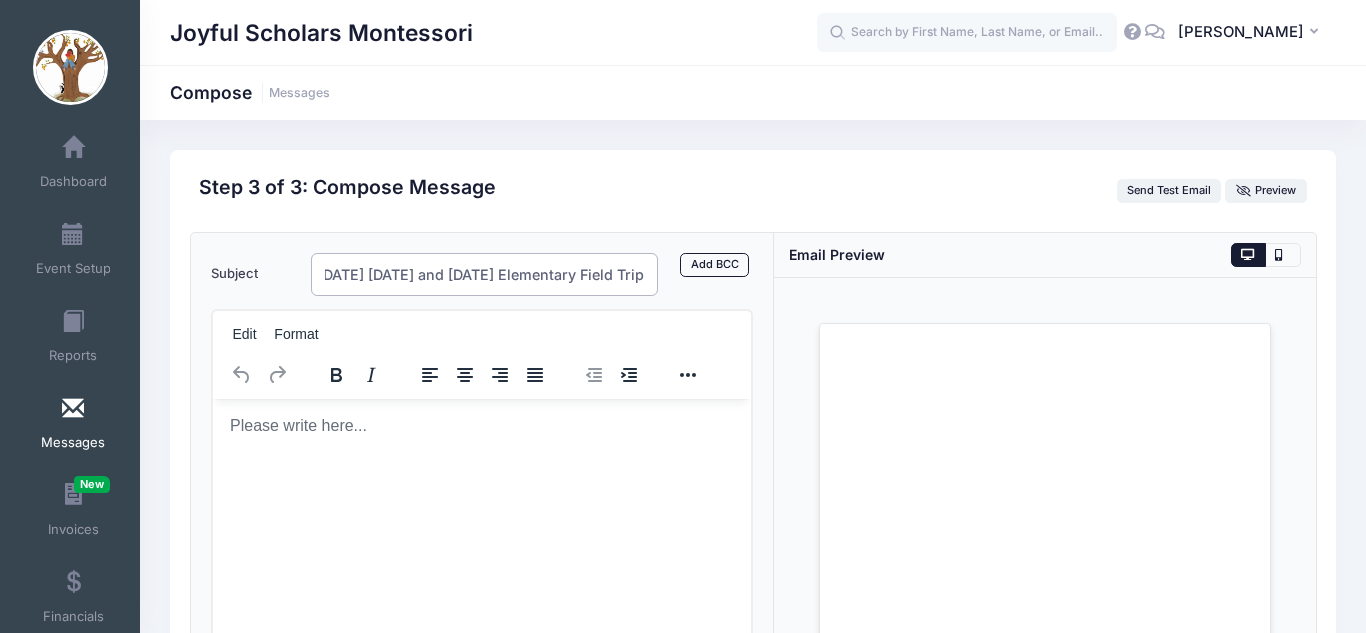 scroll, scrollTop: 0, scrollLeft: 59, axis: horizontal 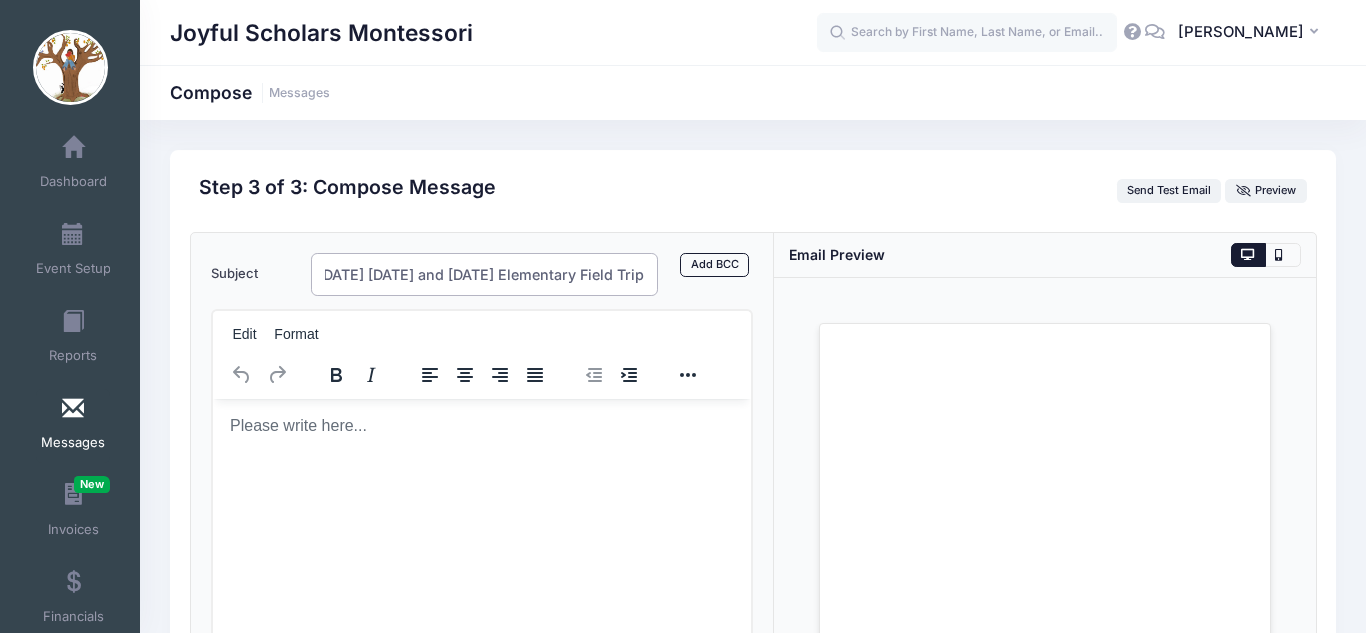 type on "Wednesday Water Day and Friday Elementary Field Trip" 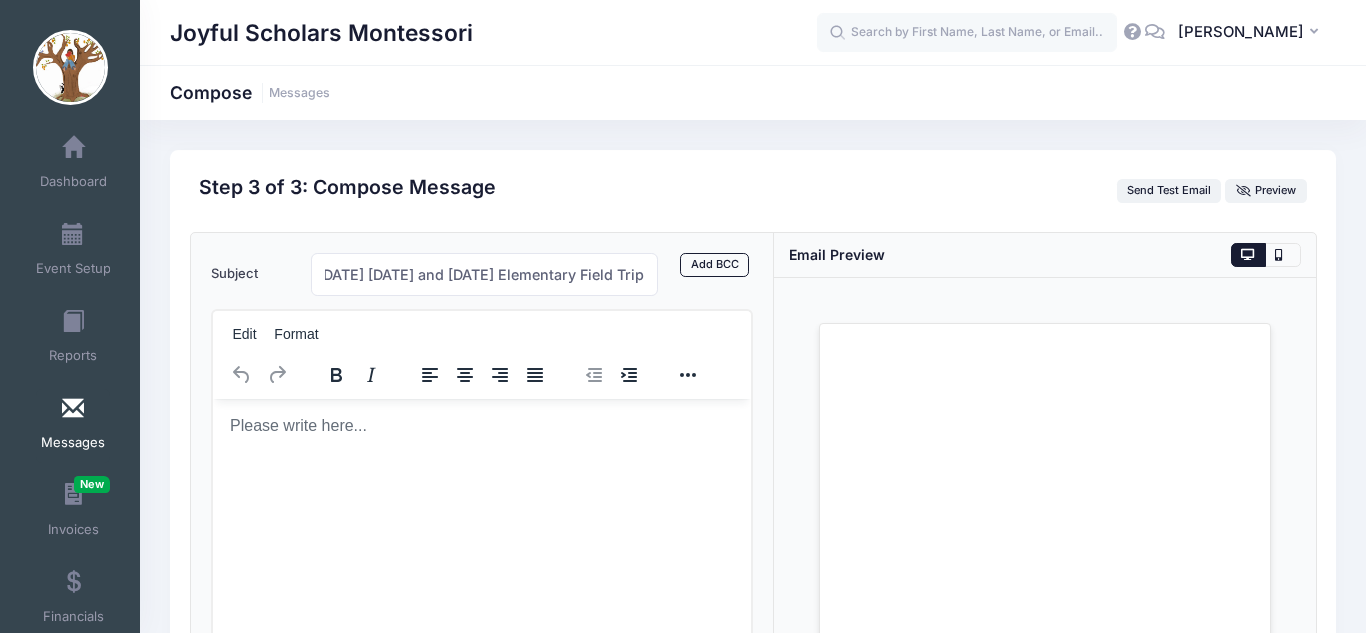 click at bounding box center (481, 425) 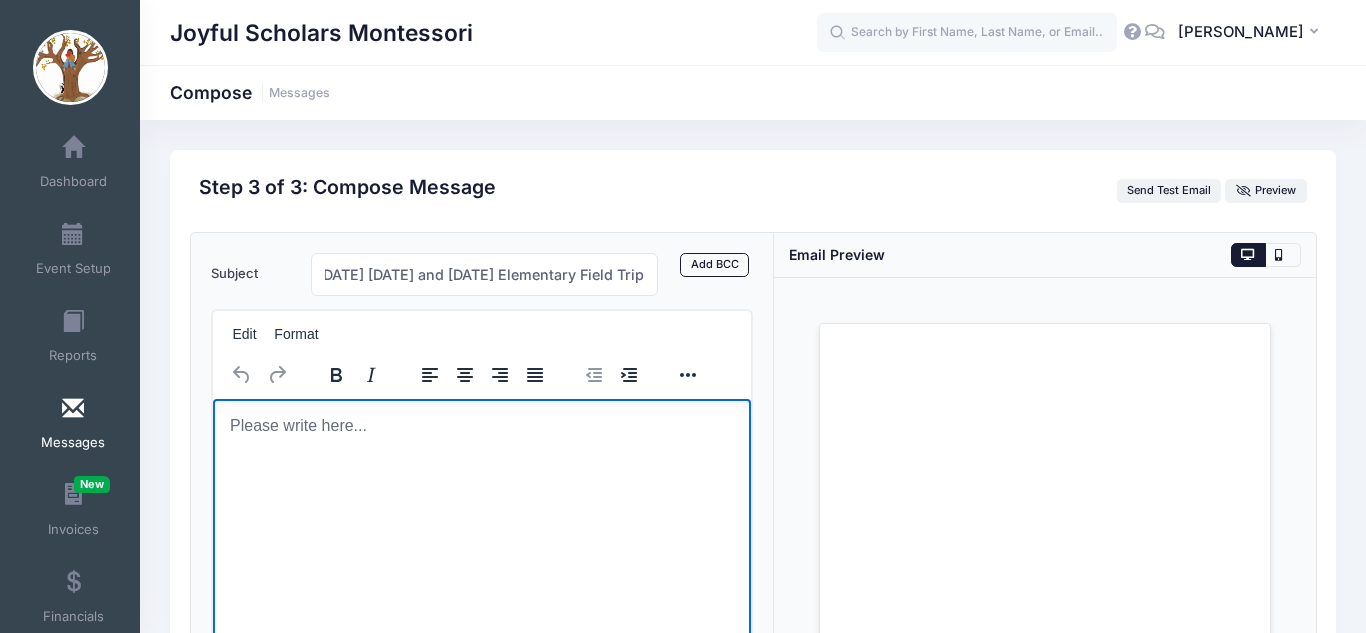 scroll, scrollTop: 0, scrollLeft: 0, axis: both 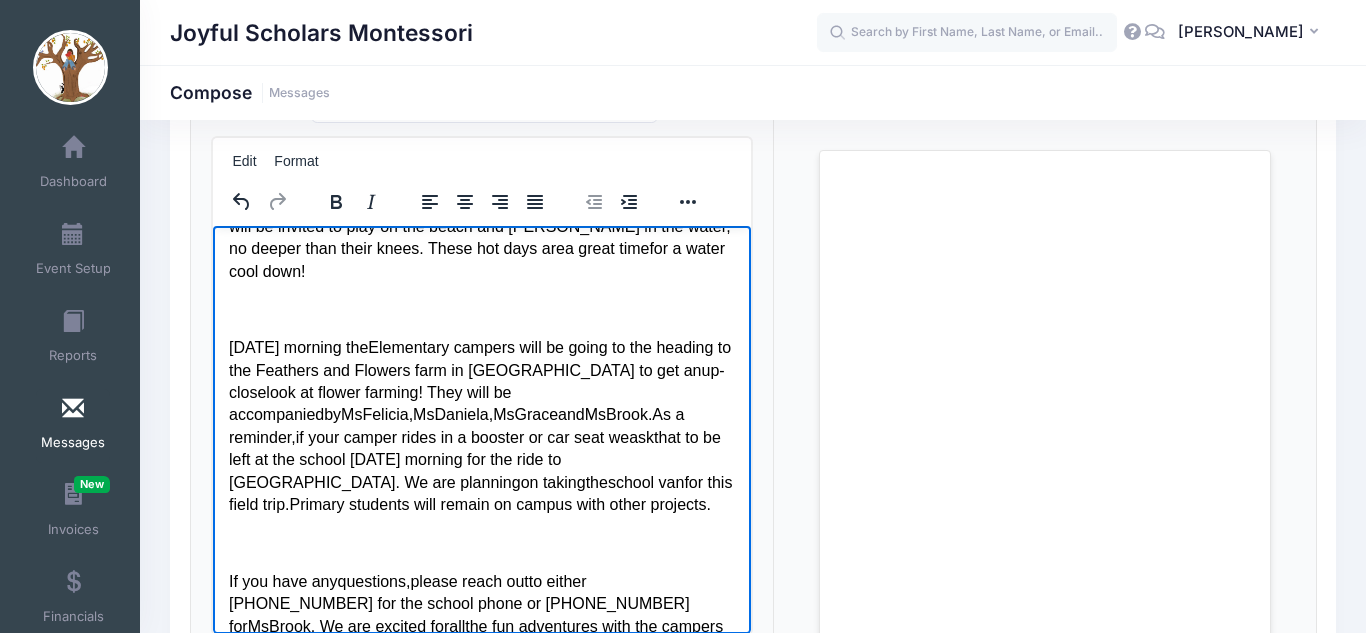 click on "king" at bounding box center (569, 481) 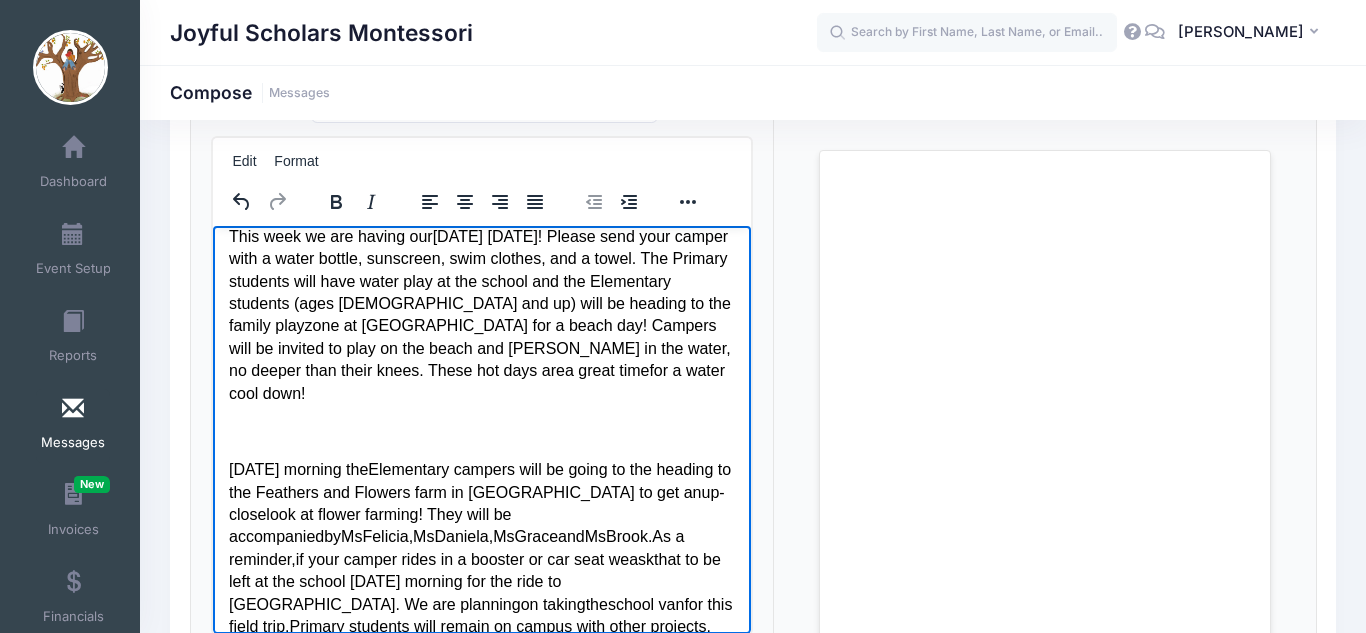 scroll, scrollTop: 55, scrollLeft: 0, axis: vertical 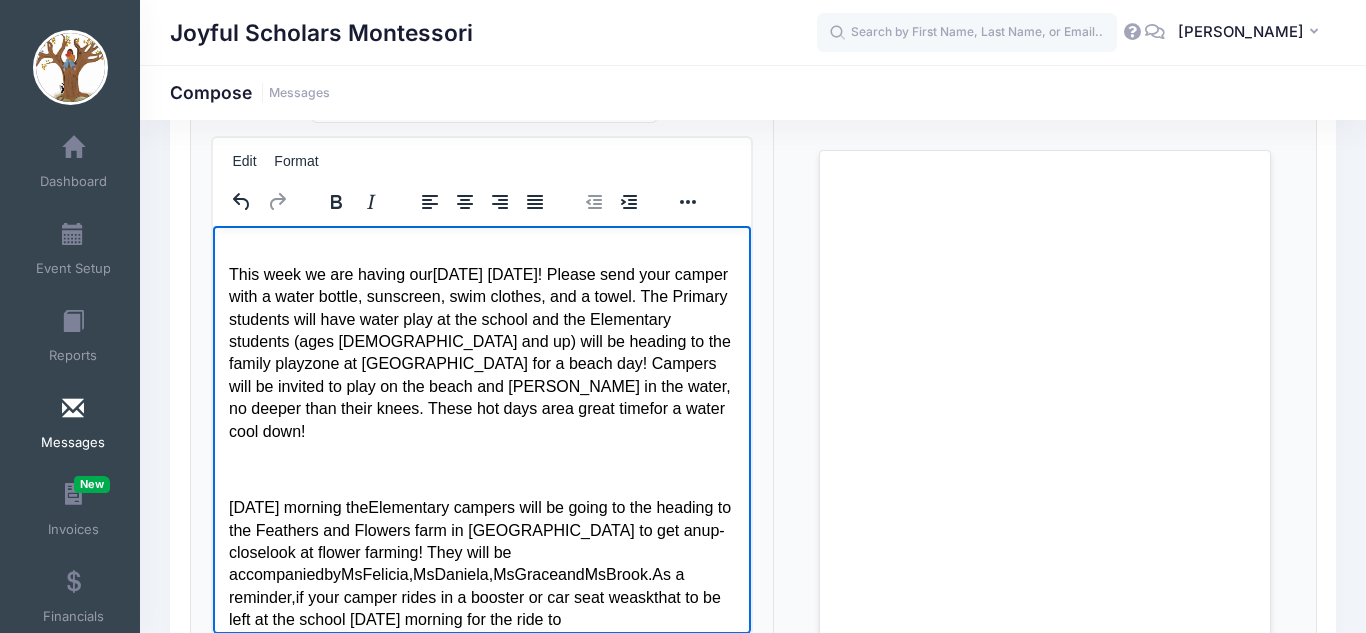 type 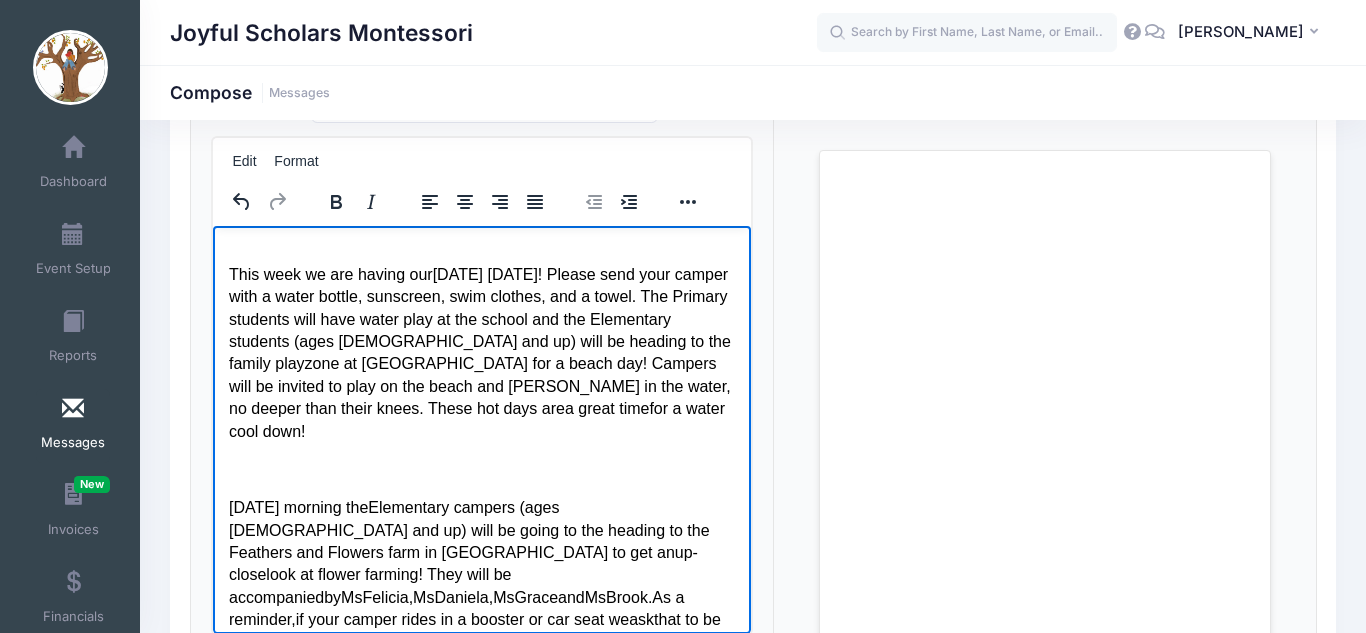 scroll, scrollTop: 174, scrollLeft: 0, axis: vertical 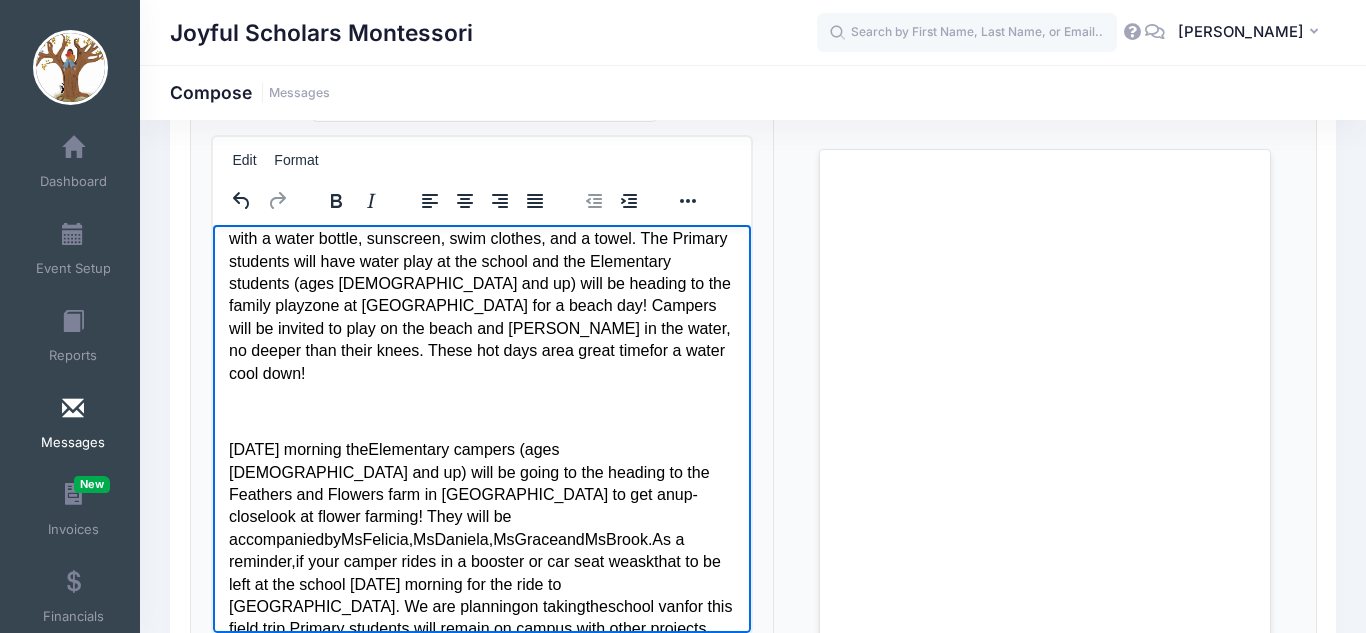 click on "Primary students will remain on campus with other projects." at bounding box center (499, 627) 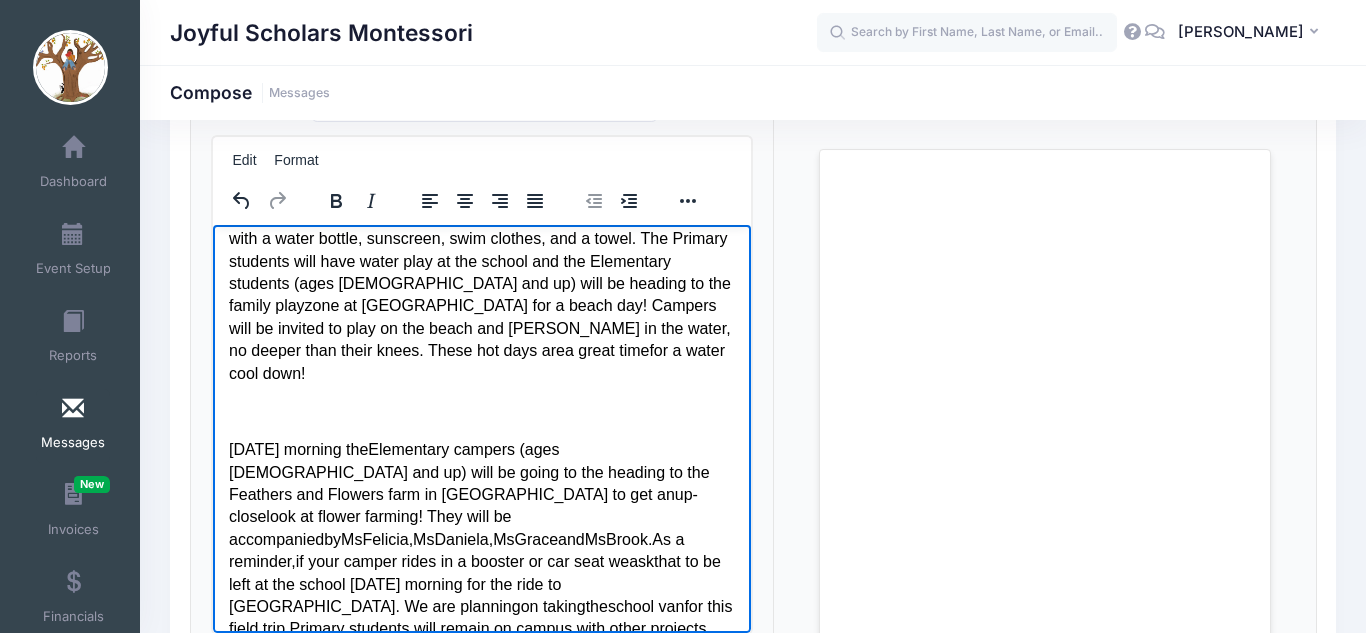 click on "Primary students will remain on campus with other projects." at bounding box center (499, 627) 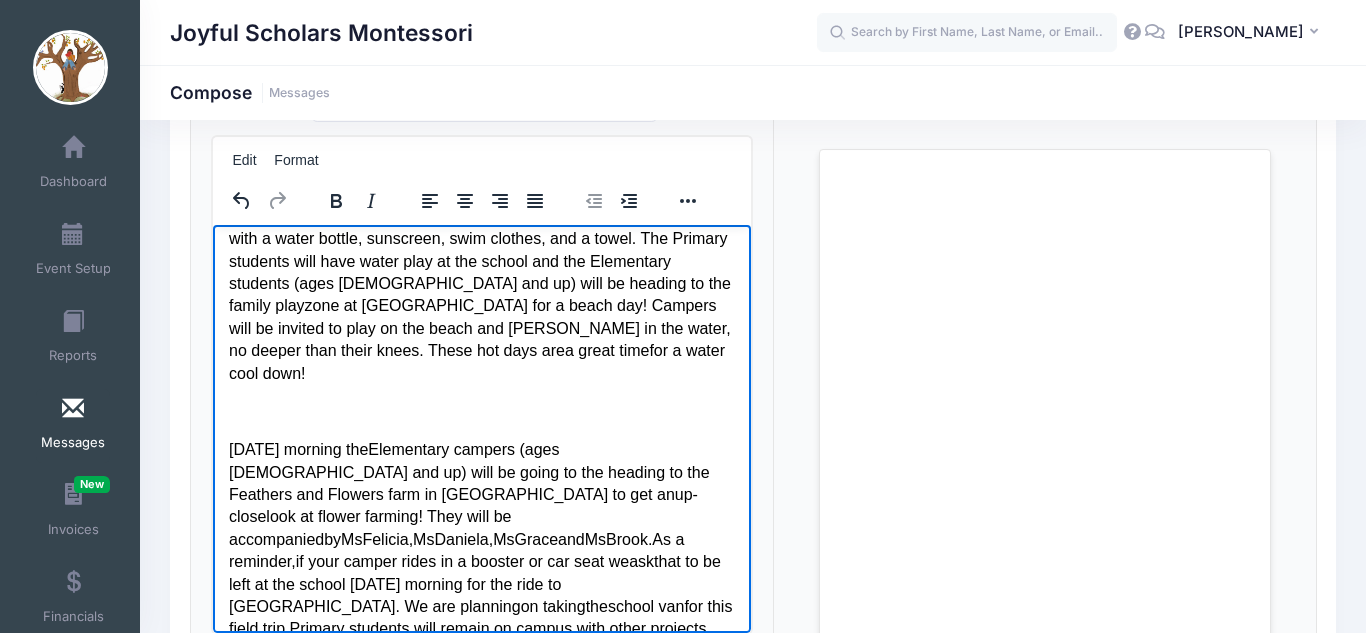 scroll, scrollTop: 419, scrollLeft: 0, axis: vertical 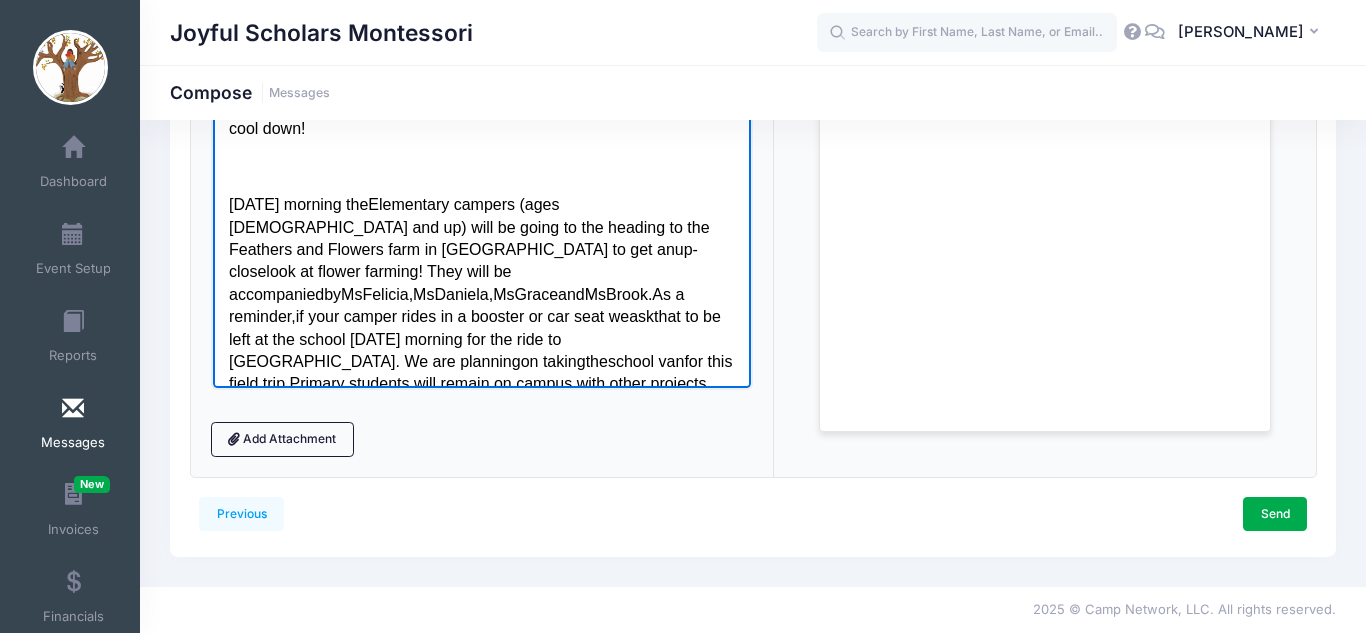 click on "On Friday morning the  Elementary campers (ages 5 and up) will be going to the heading to the Feathers and Flowers farm in Sunnyslope to get an  up-close  look at flower farming!   They will be accompanied  b y  Ms  Felic ia ,  Ms  Danie la ,  Ms  Grace  an d  Ms  Brook.  As a reminder,  if your camper rides in a booster or car seat we  ask  that to be left at the school Friday morning for the ride to Sunnyslope . We are plann ing  on ta king  the  school van  for this field trip.  Primary students will remain on campus with other projects." at bounding box center [481, 295] 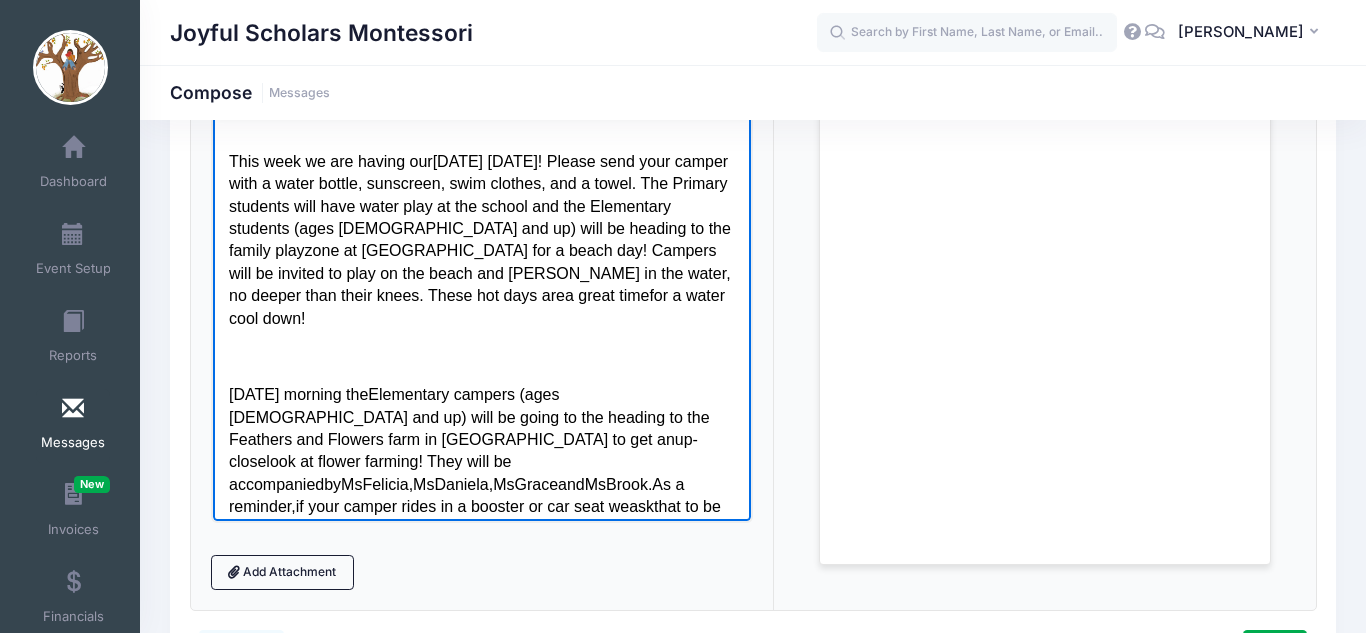 scroll, scrollTop: 17, scrollLeft: 0, axis: vertical 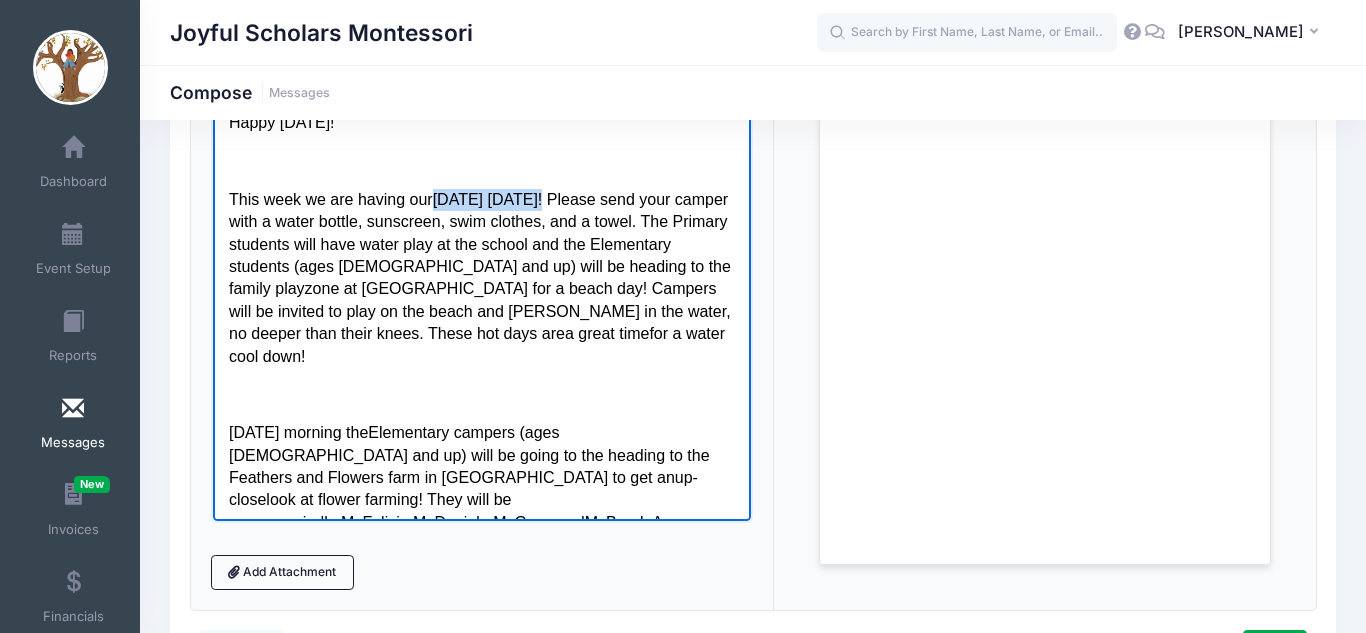 drag, startPoint x: 433, startPoint y: 202, endPoint x: 614, endPoint y: 207, distance: 181.06905 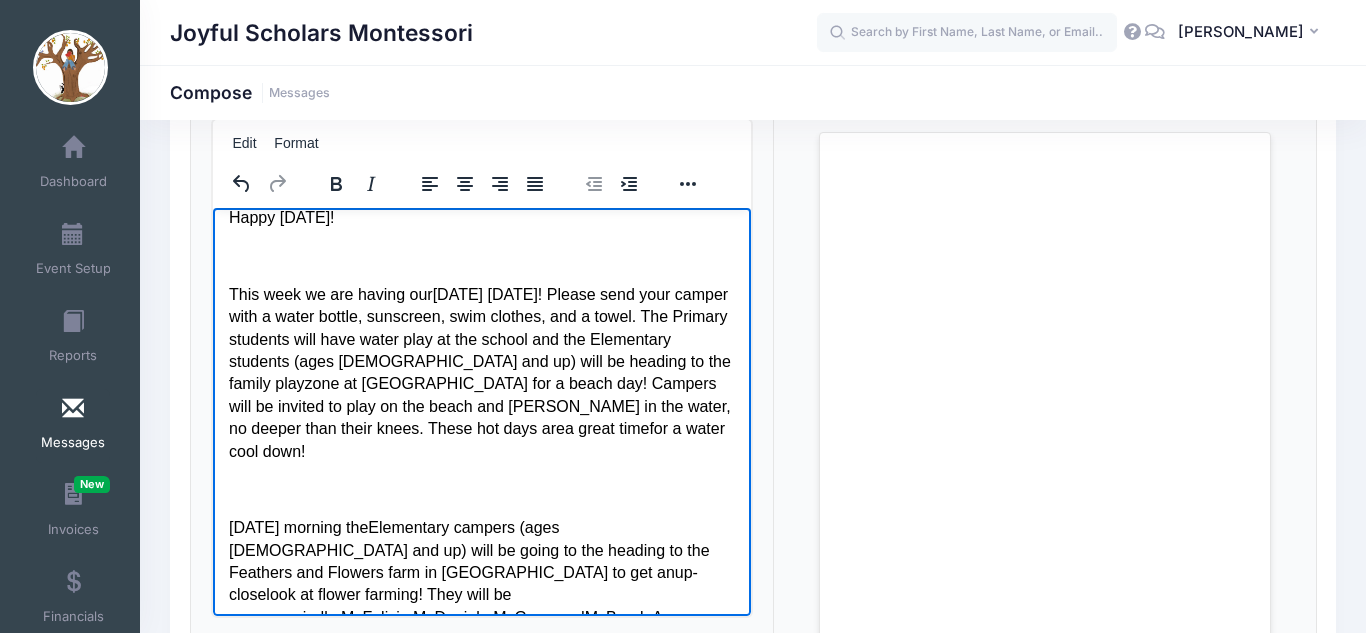 scroll, scrollTop: 193, scrollLeft: 0, axis: vertical 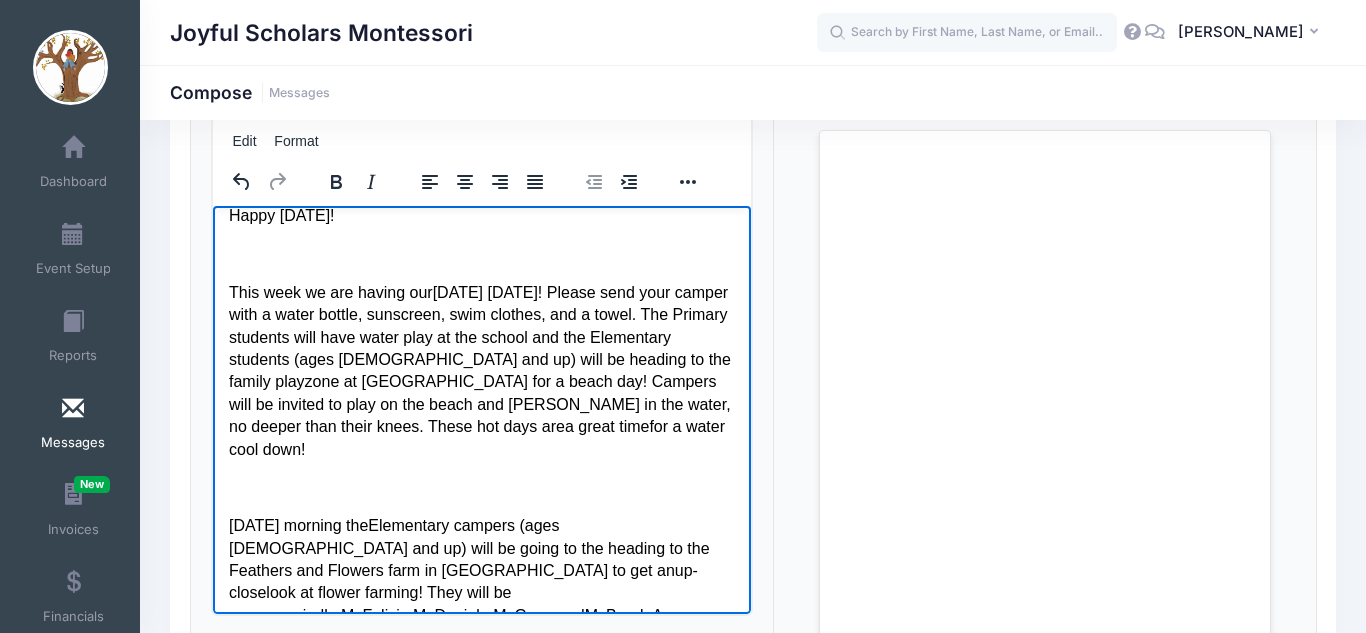 drag, startPoint x: 436, startPoint y: 289, endPoint x: 609, endPoint y: 290, distance: 173.00288 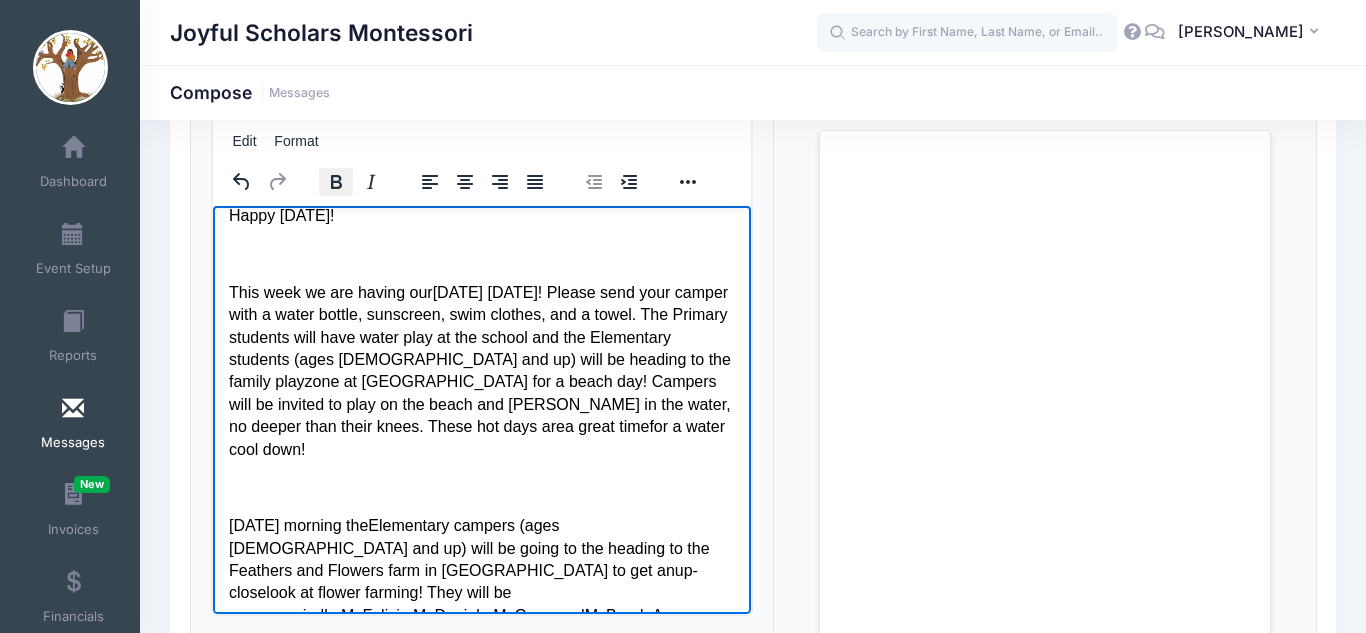 click 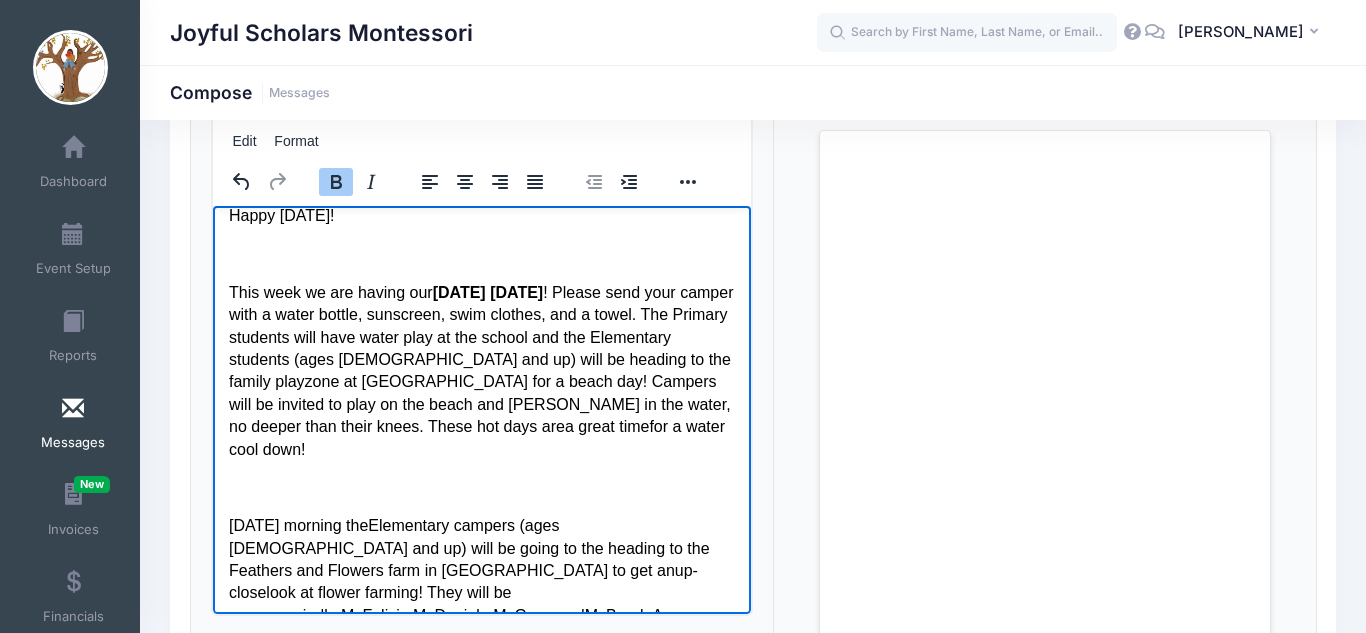 click on "for a water cool down" at bounding box center [476, 436] 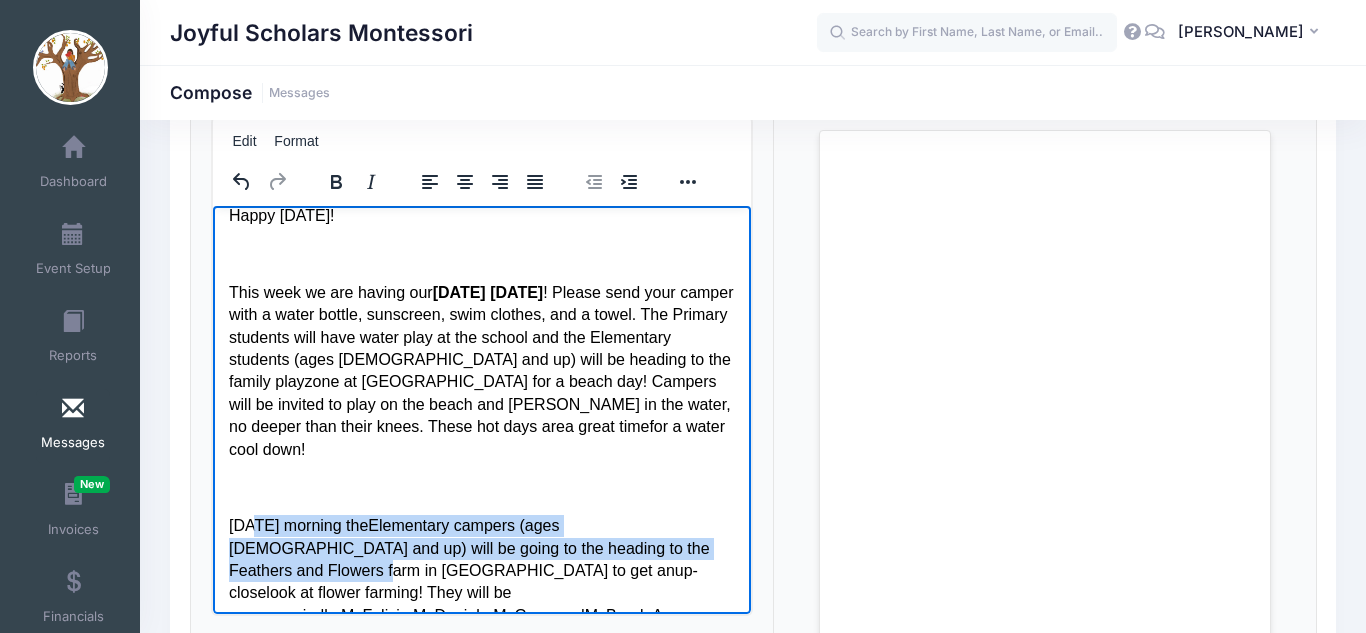 drag, startPoint x: 251, startPoint y: 503, endPoint x: 713, endPoint y: 532, distance: 462.90927 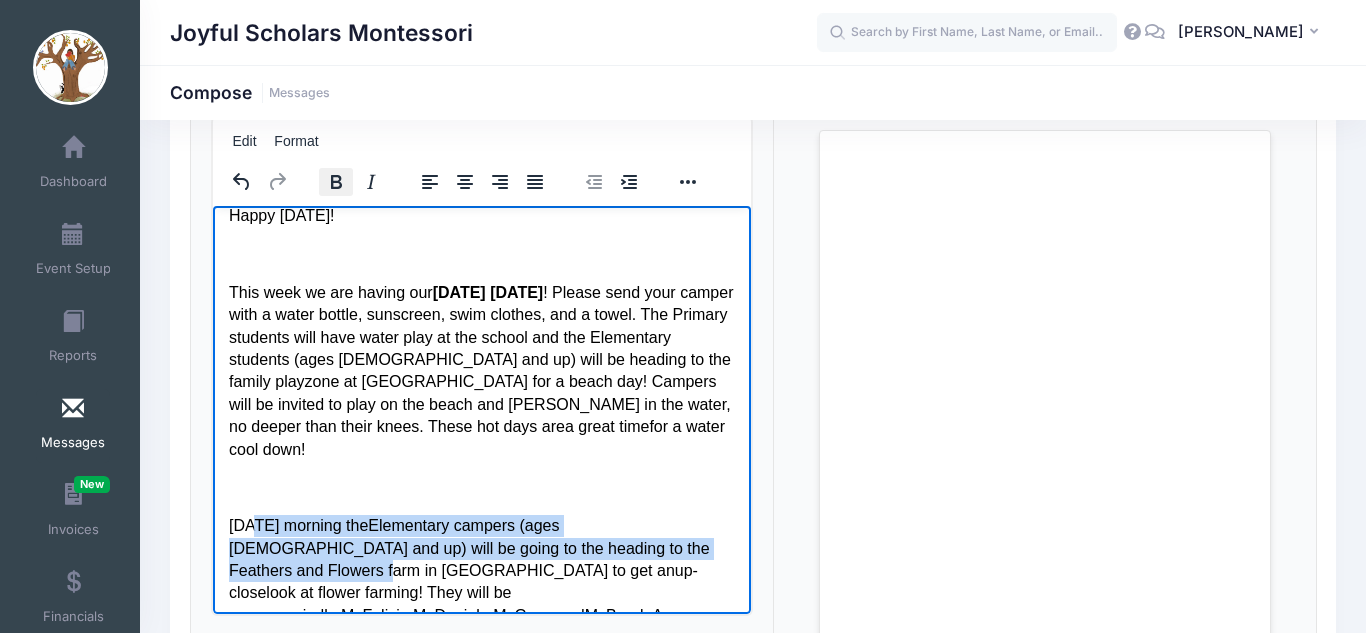 click 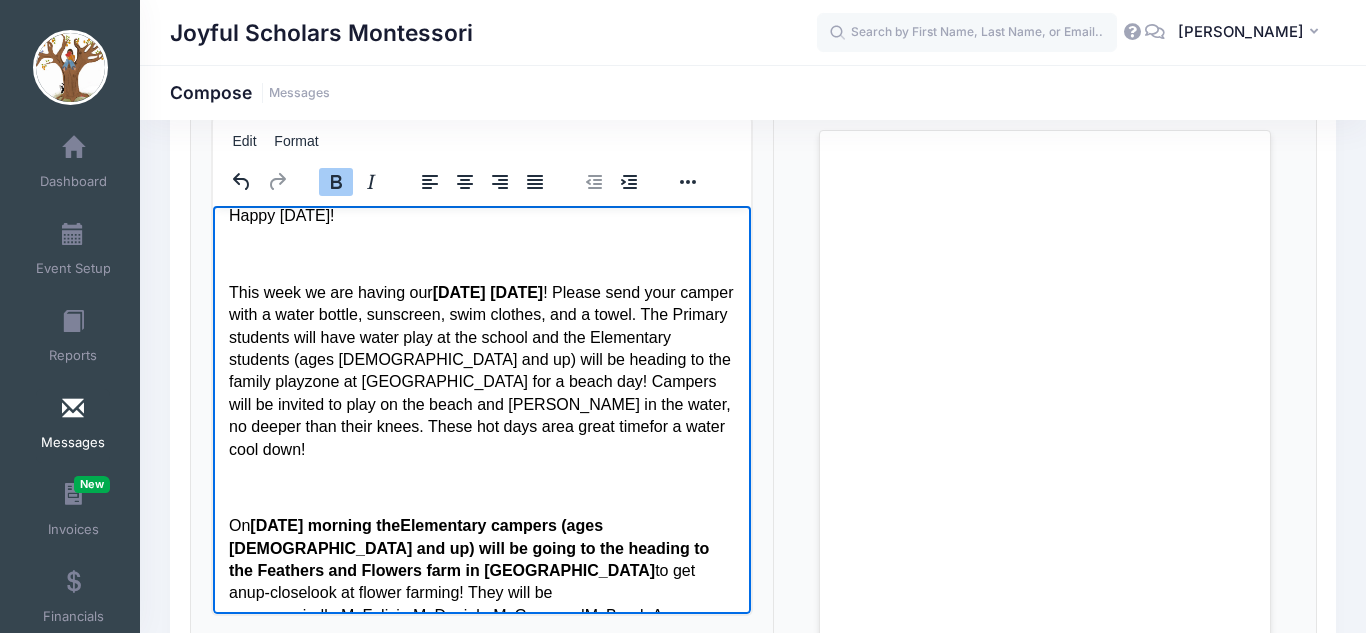 click on "Happy Tuesday!     This week we are having our  water day on Wednesday ! Please send your camper with a water bottle, sunscreen, swim clothes, and a towel. The Primary students will have water play at the school and the Elementary students (ages 5 and up) will be heading to the family play  zone at Walla Walla Park for a beach day! Campers will be invited to play on the beach and wade in the water, no deeper than their knees. These hot days are  a great time  for a water cool down !     On  Friday morning the  Elementary campers (ages 5 and up) will be going to the heading to the Feathers and Flowers farm in Sunnyslope  to get an  up-close  look at flower farming!   They will be accompanied  b y  Ms  Felic ia ,  Ms  Danie la ,  Ms  Grace  an d  Ms  Brook.  As a reminder,  if your camper rides in a booster or car seat we  ask  that to be left at the school Friday morning for the ride to Sunnyslope . We are plann ing  on ta king  the  school van  for this field trip.      If you have any  questions, Ms" at bounding box center (481, 551) 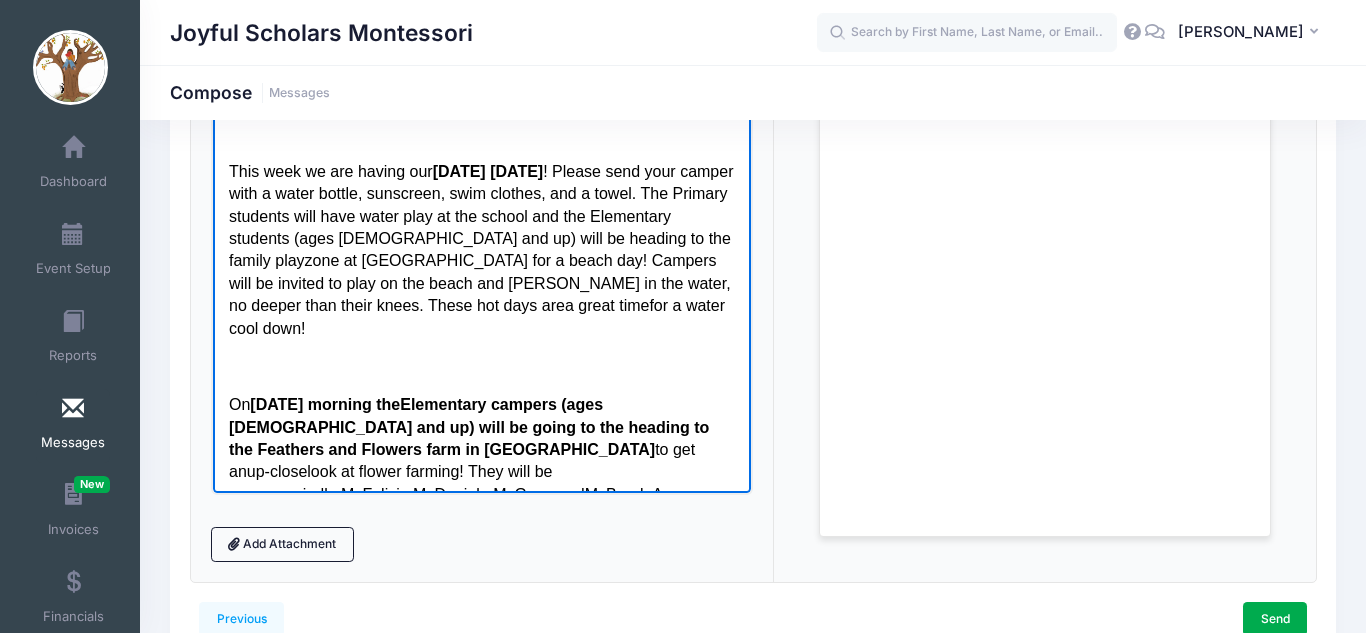 scroll, scrollTop: 315, scrollLeft: 0, axis: vertical 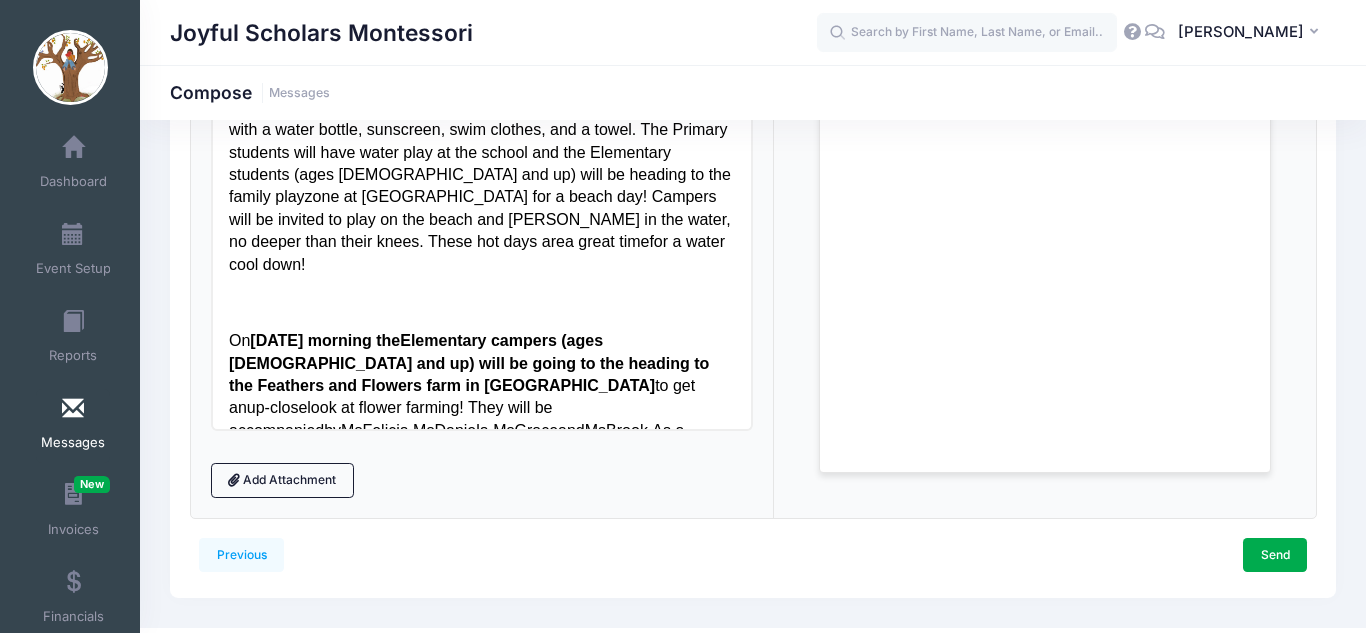 click on "look at flower farming!" at bounding box center [384, 406] 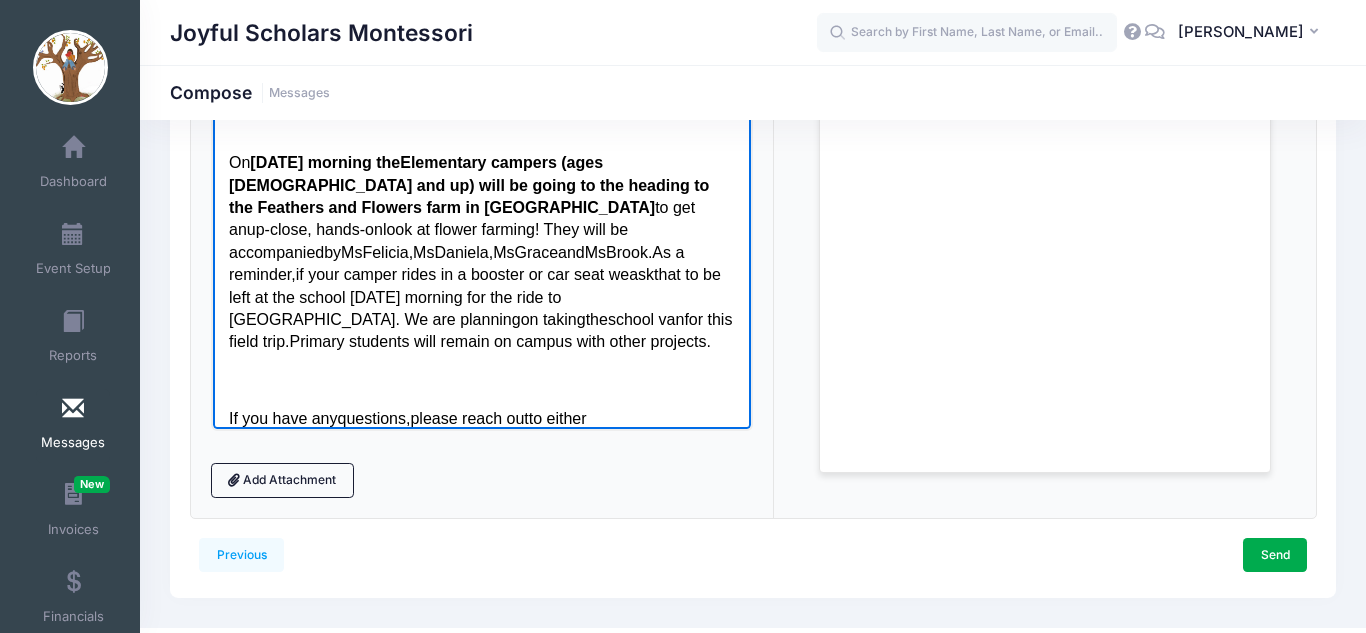 scroll, scrollTop: 233, scrollLeft: 0, axis: vertical 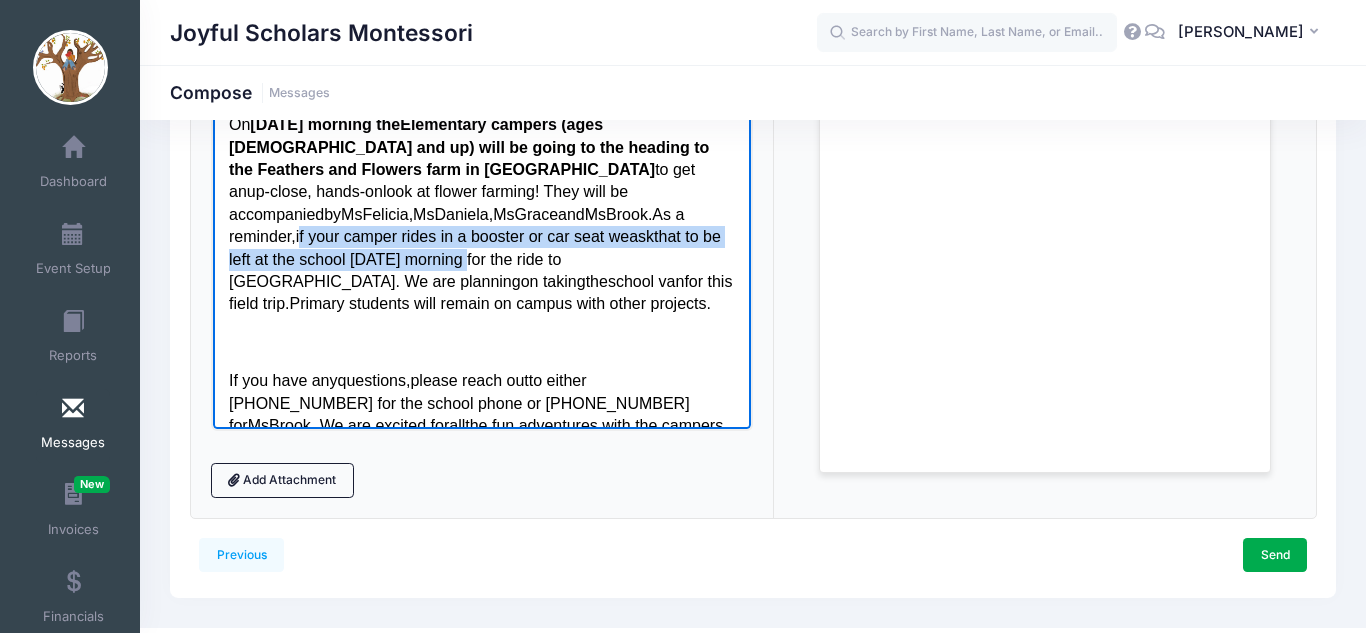 drag, startPoint x: 299, startPoint y: 190, endPoint x: 458, endPoint y: 217, distance: 161.27615 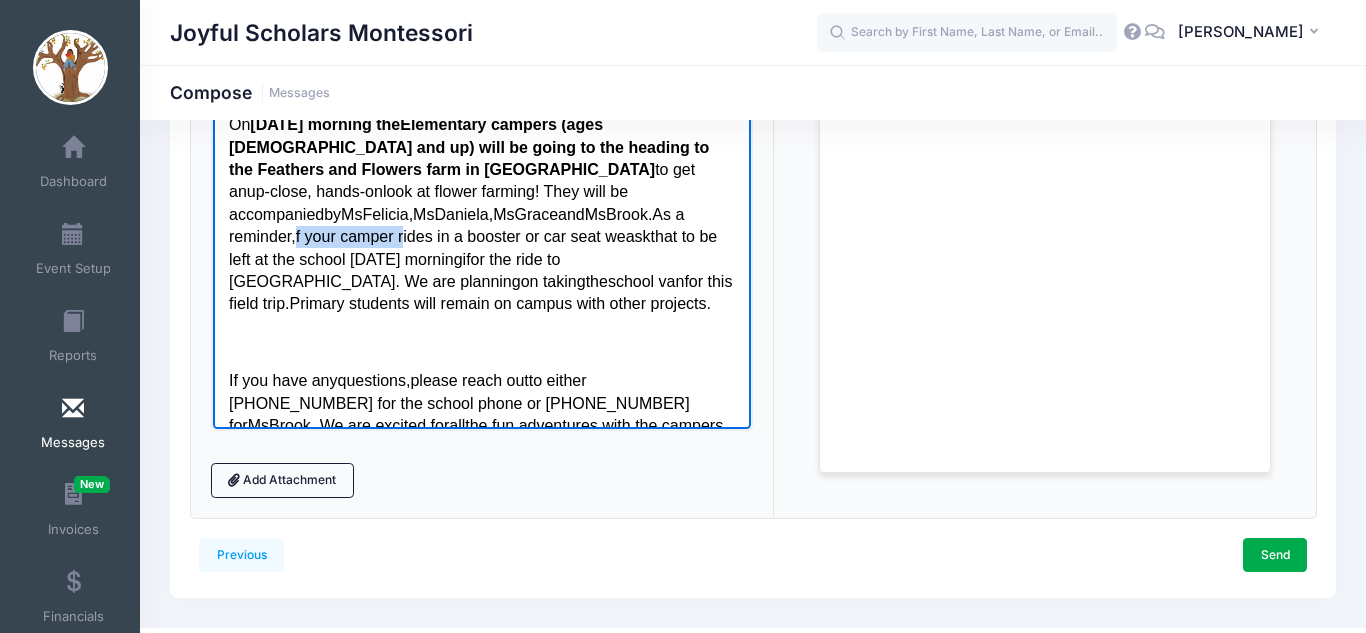 drag, startPoint x: 292, startPoint y: 187, endPoint x: 402, endPoint y: 200, distance: 110.76552 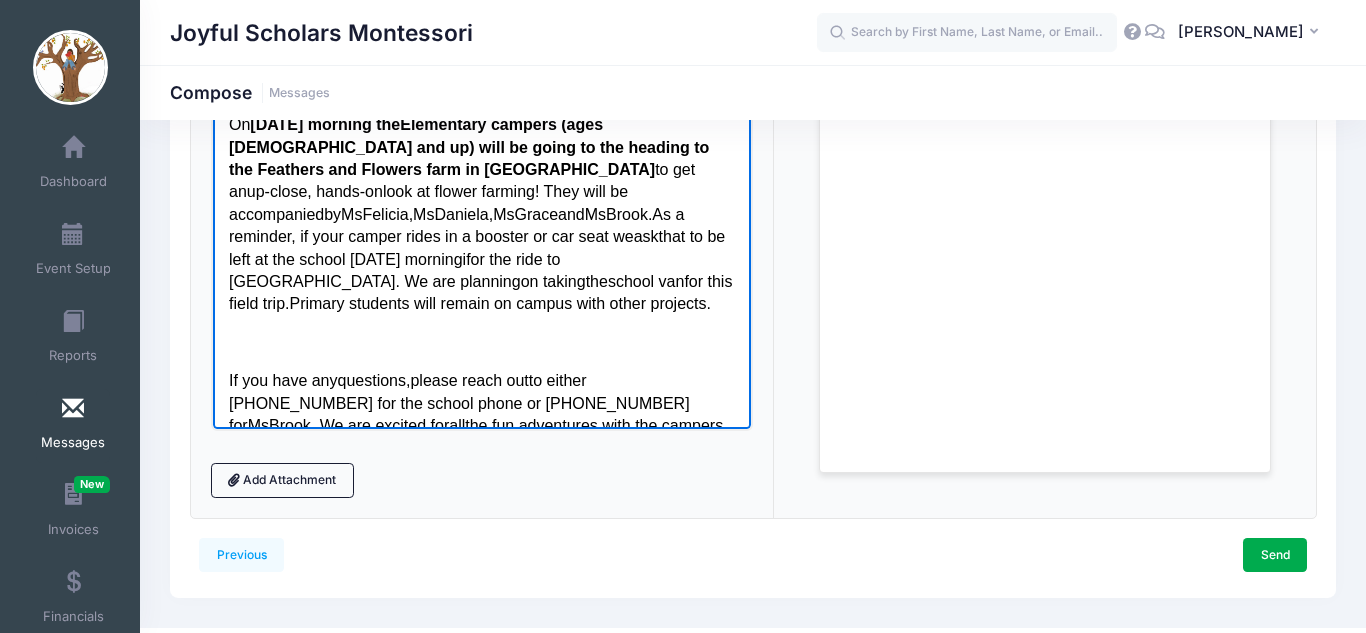 click on "that to be left at the school Friday morning" at bounding box center [476, 246] 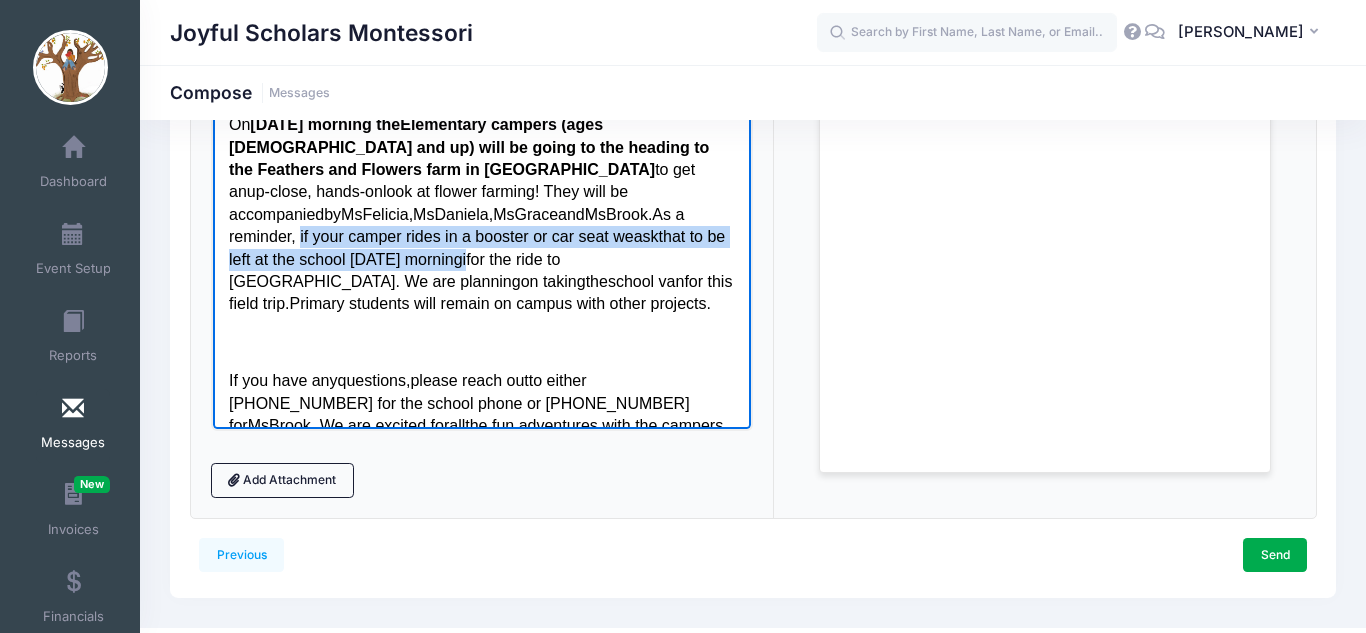 drag, startPoint x: 295, startPoint y: 187, endPoint x: 463, endPoint y: 216, distance: 170.4846 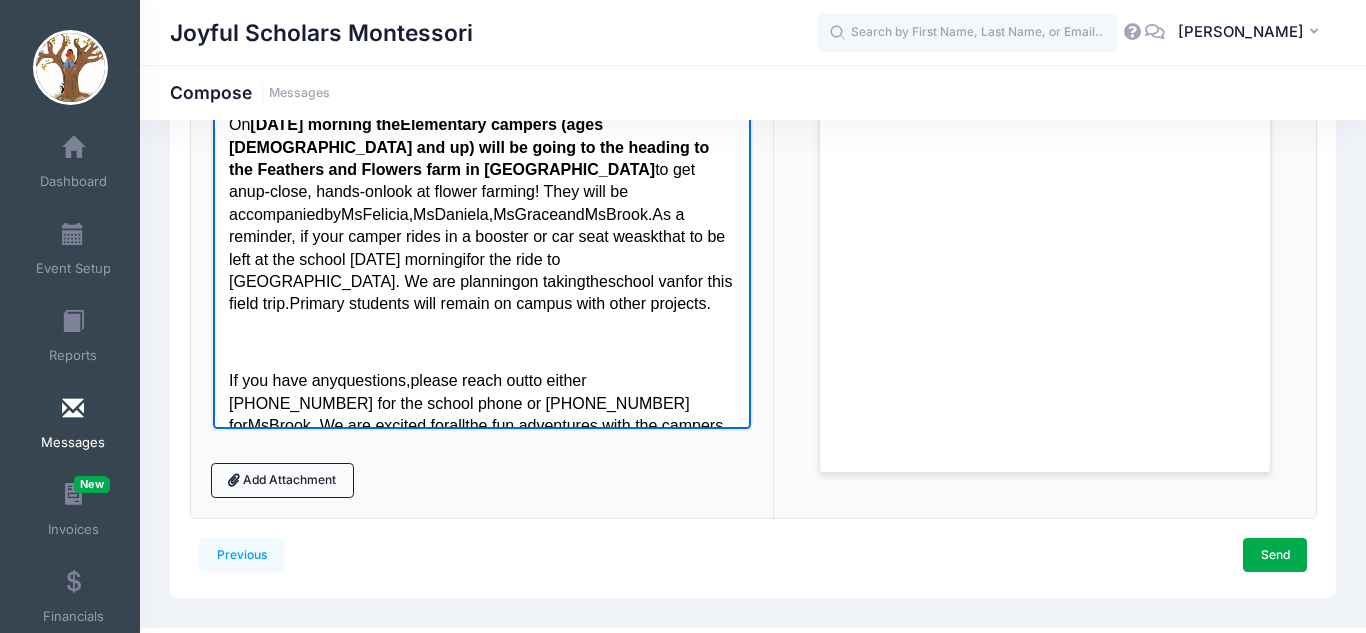 click on "for the ride to Sunnyslope" at bounding box center (393, 269) 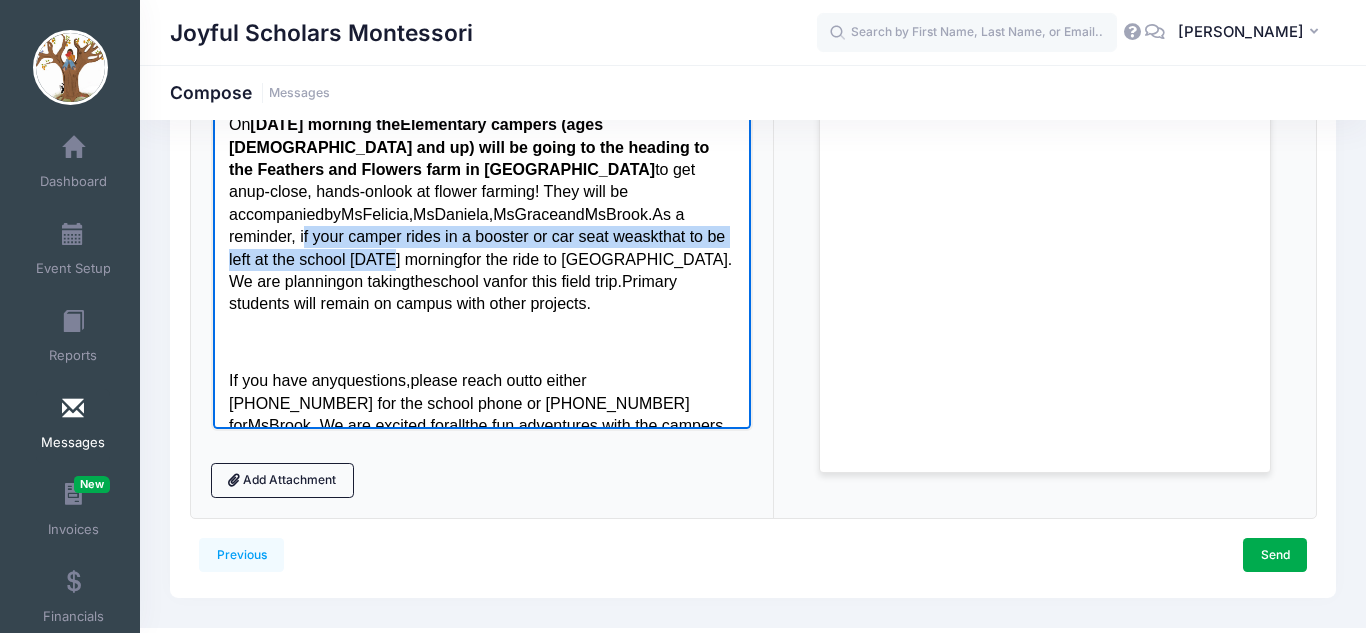 drag, startPoint x: 298, startPoint y: 191, endPoint x: 381, endPoint y: 217, distance: 86.977005 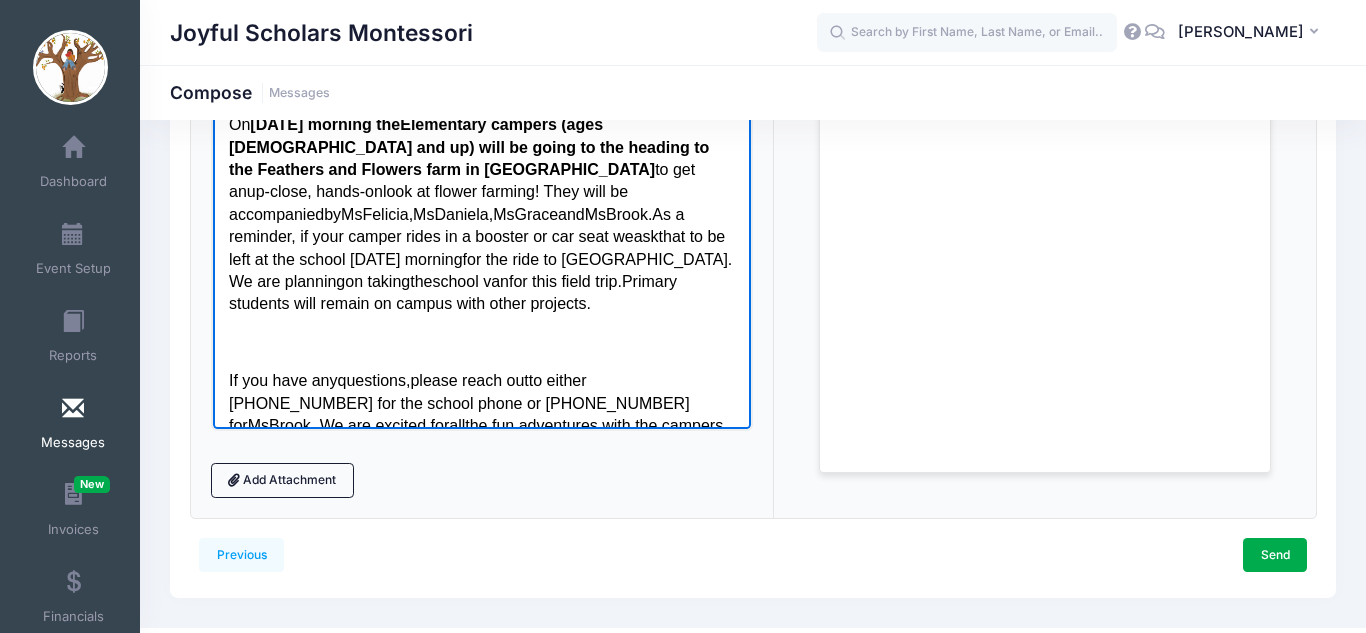 drag, startPoint x: 295, startPoint y: 190, endPoint x: 457, endPoint y: 219, distance: 164.57521 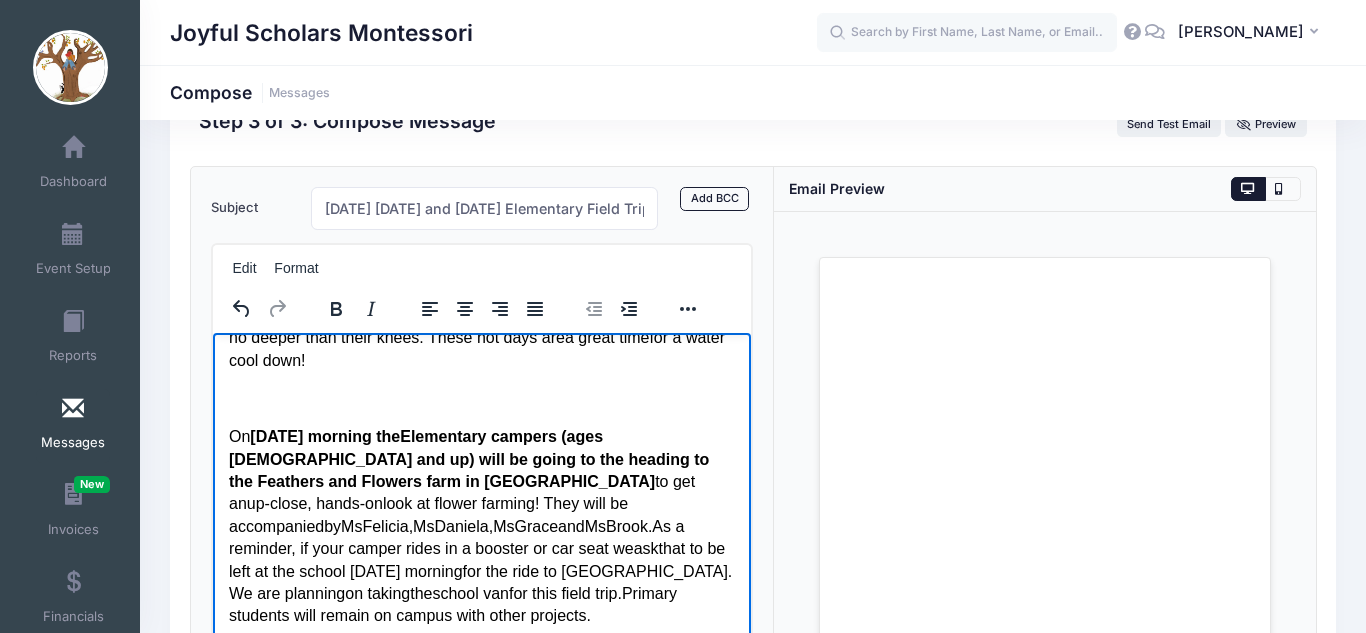 scroll, scrollTop: 63, scrollLeft: 0, axis: vertical 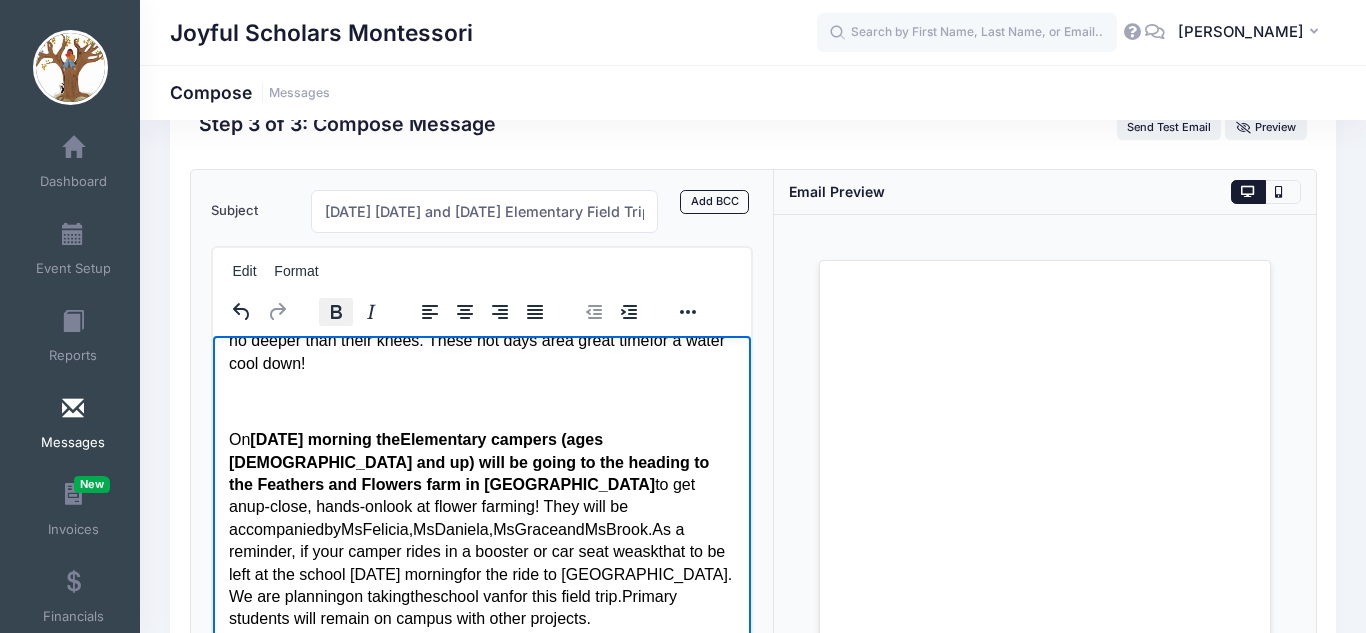 click 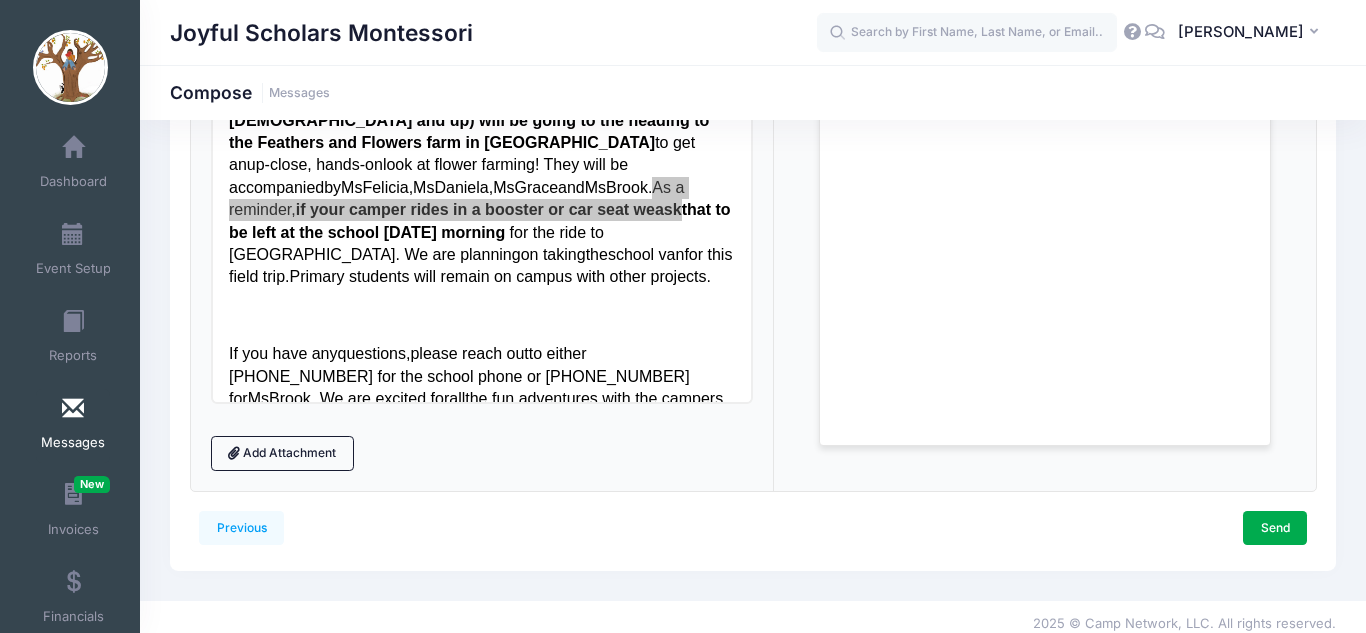 scroll, scrollTop: 419, scrollLeft: 0, axis: vertical 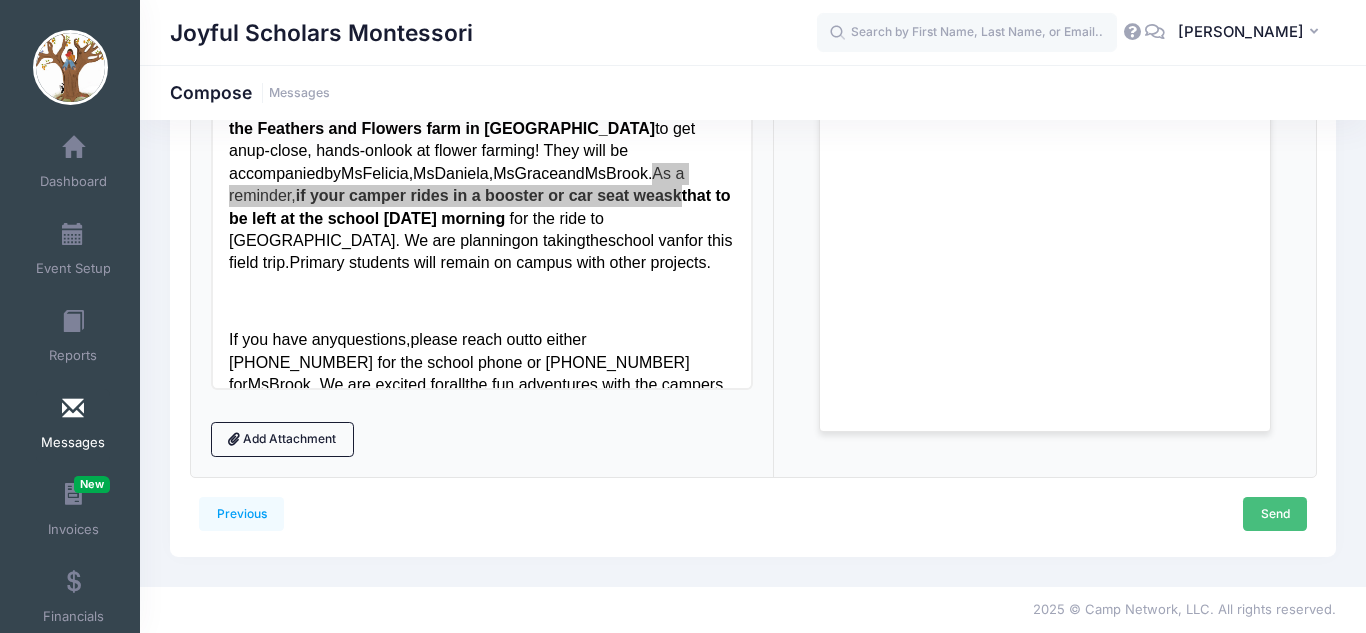click on "Send" at bounding box center [1275, 514] 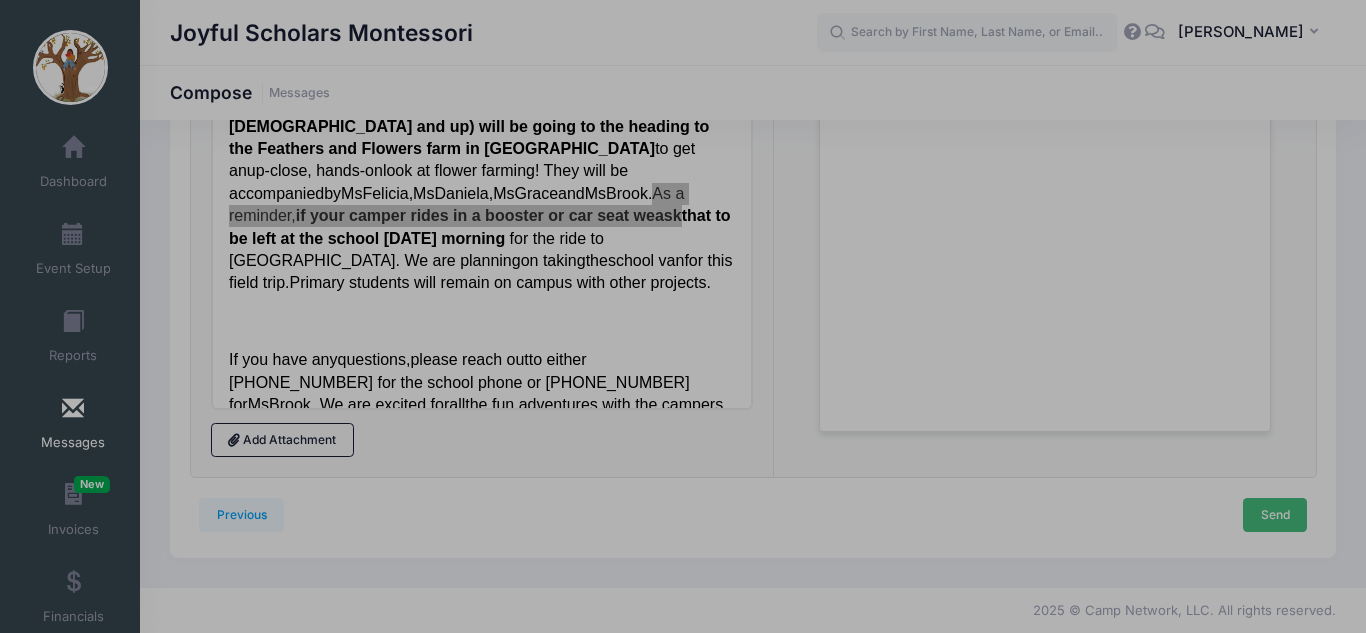 scroll, scrollTop: 0, scrollLeft: 0, axis: both 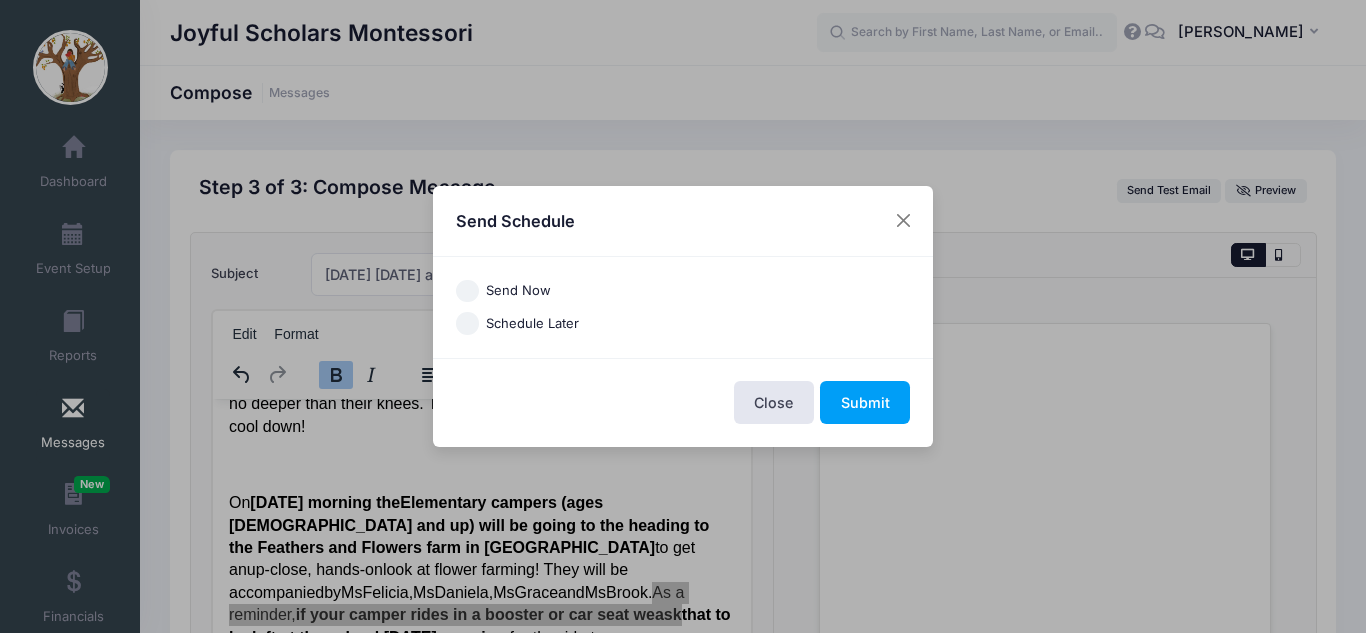 click on "Schedule Later" at bounding box center (532, 324) 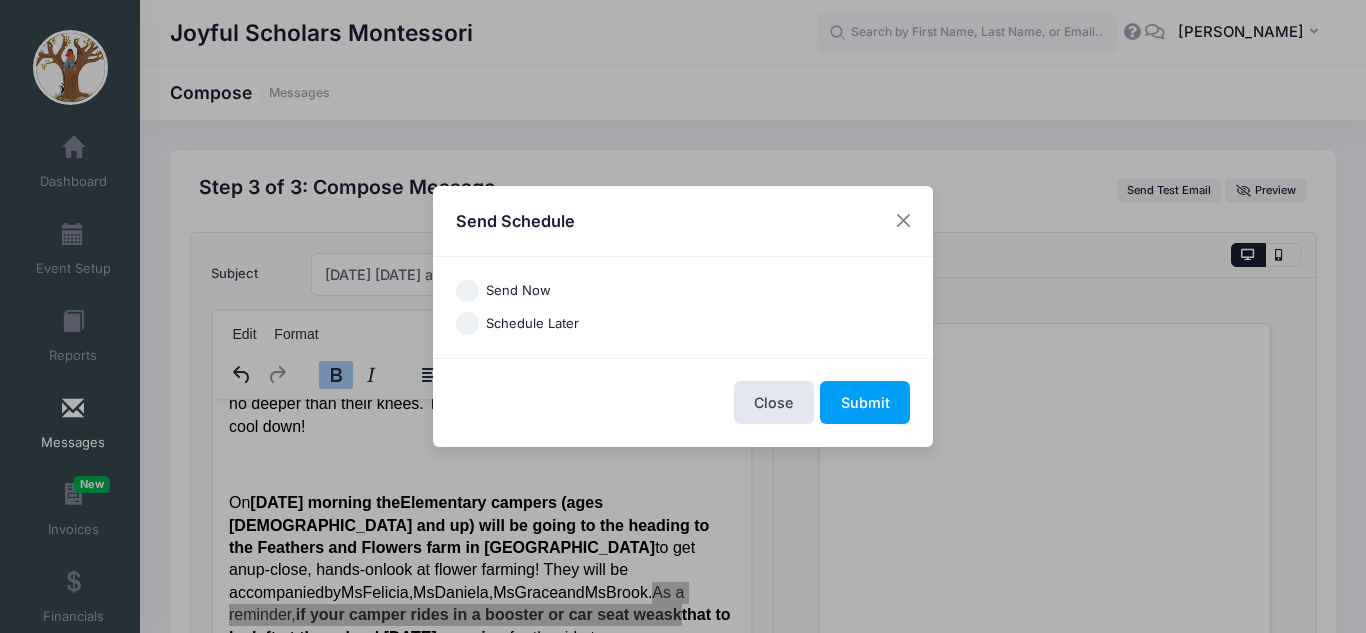 radio on "true" 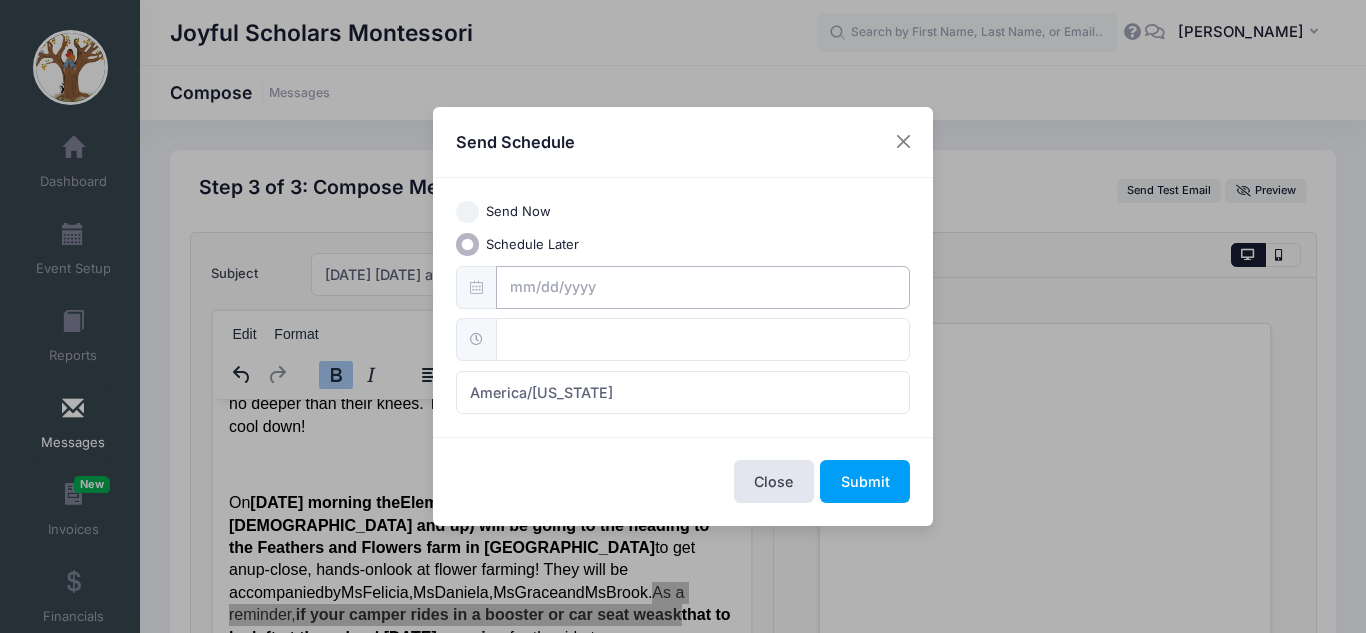 click at bounding box center (703, 287) 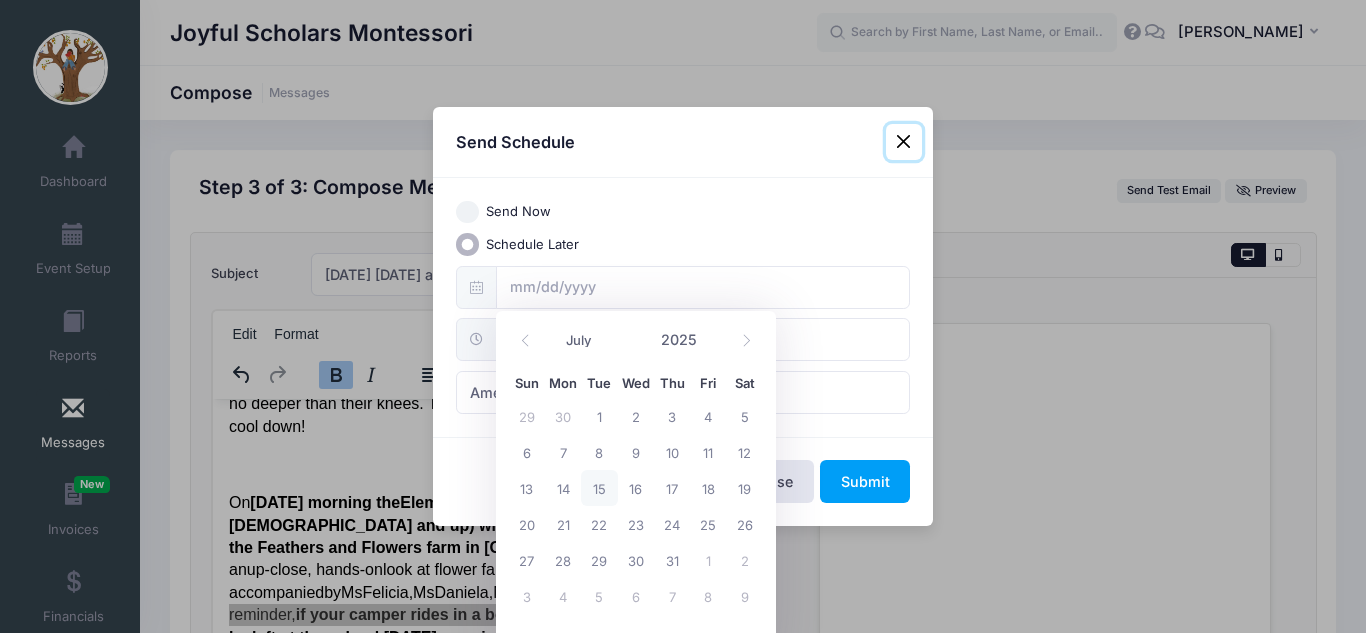 click on "15" at bounding box center (599, 488) 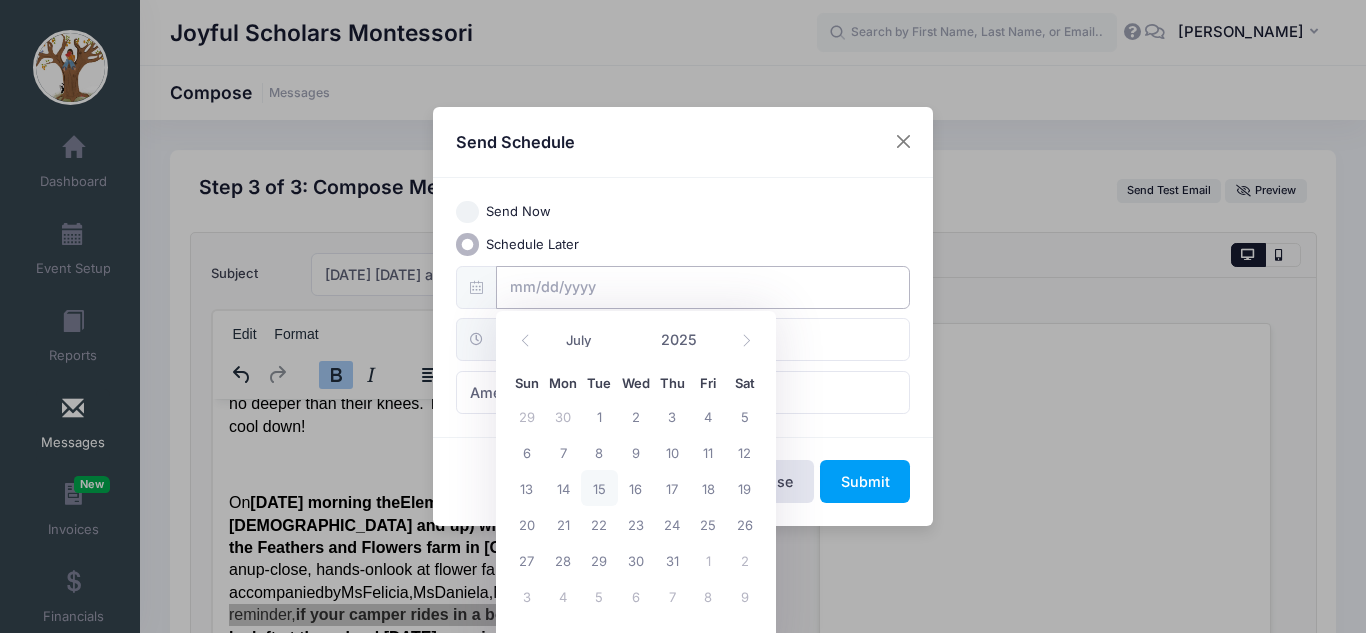type on "07/15/2025" 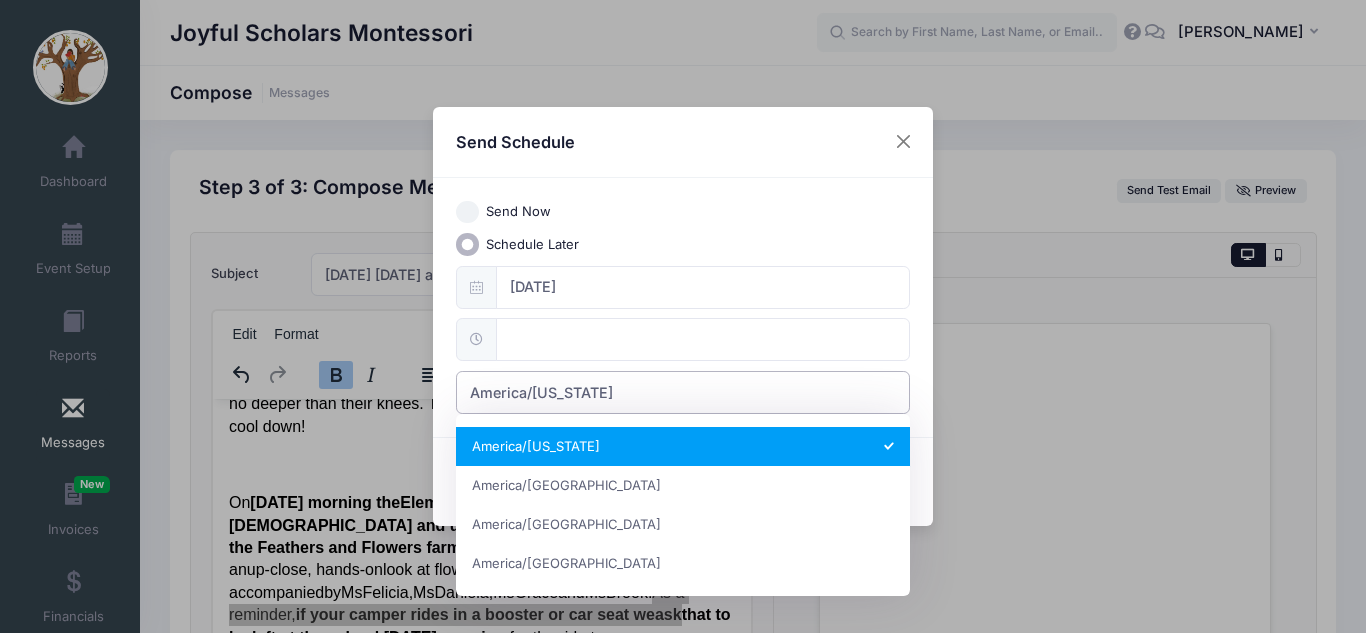 click on "America/New York" at bounding box center [683, 392] 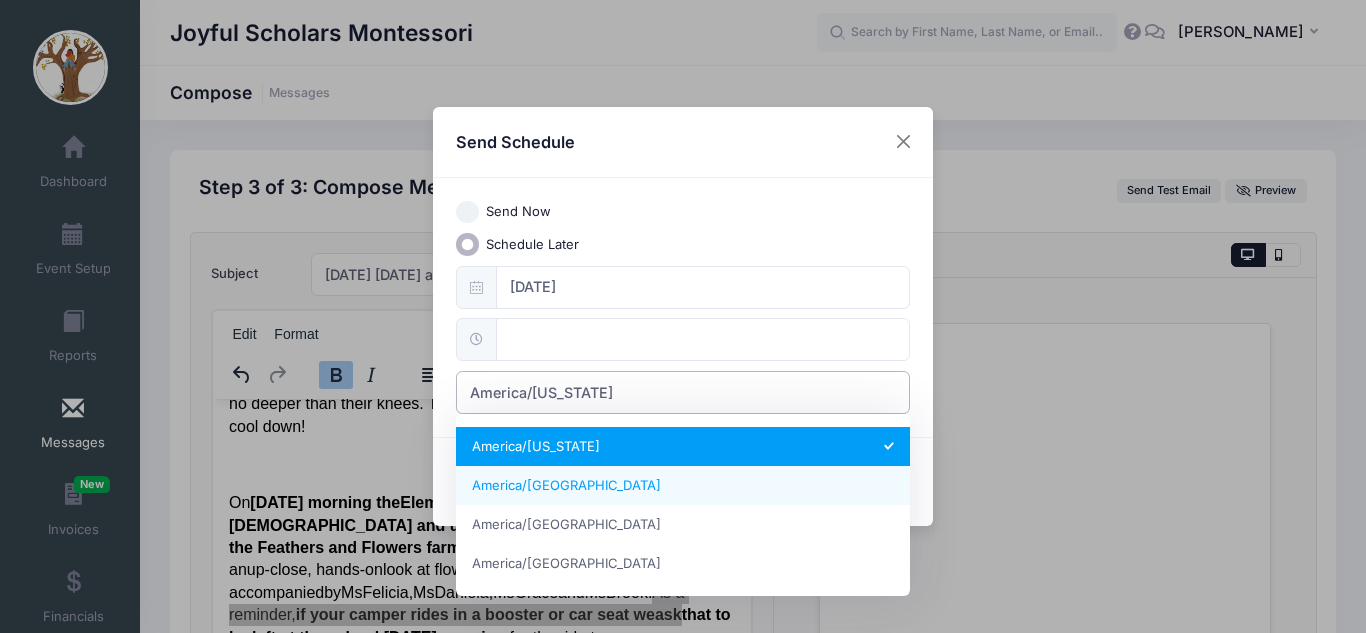 select on "America/Los_Angeles" 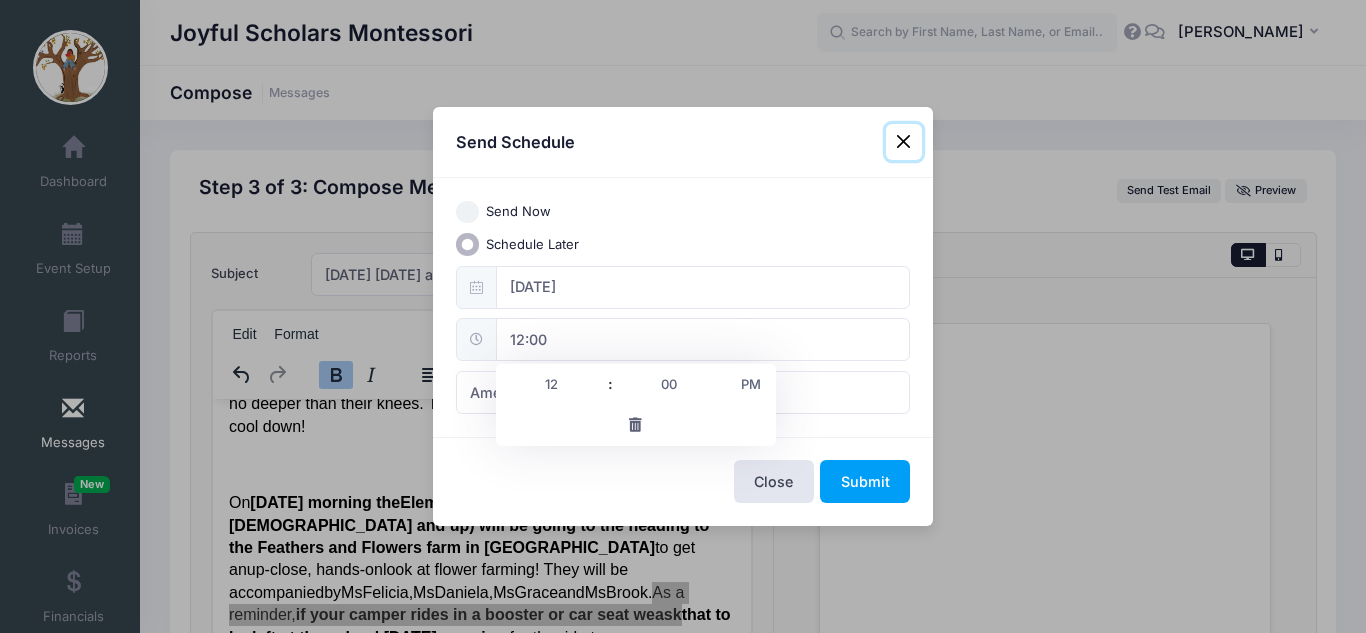 click on "12:00" at bounding box center [703, 339] 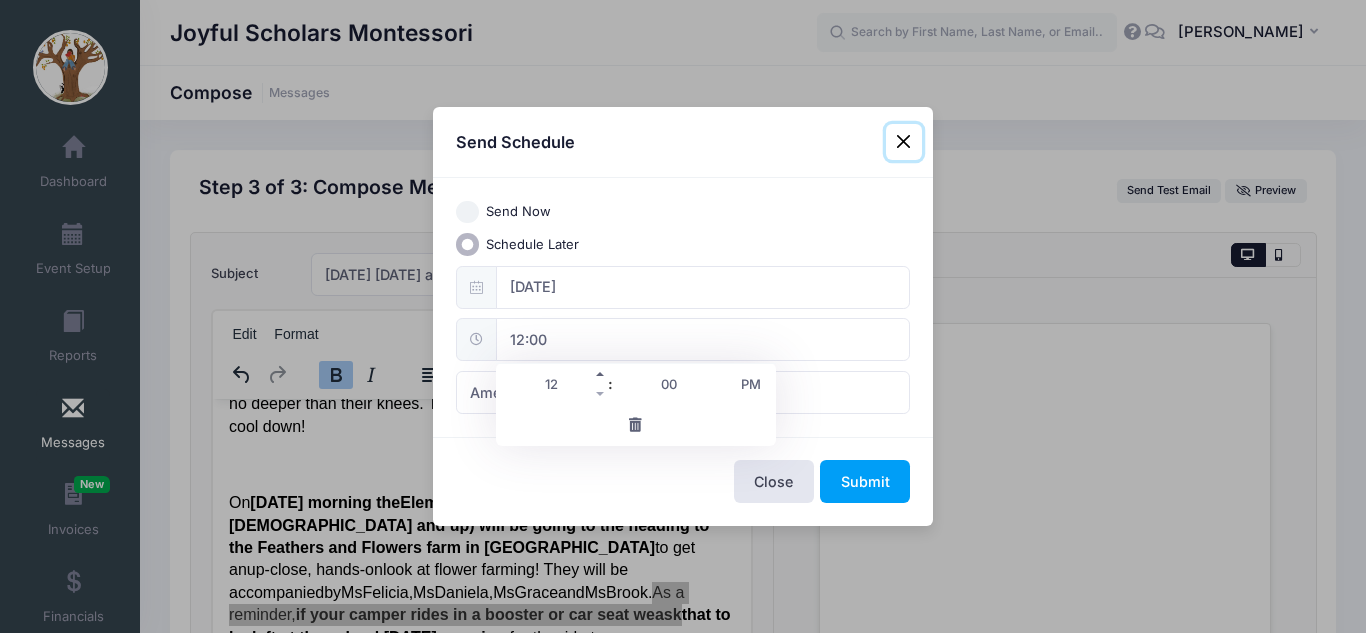 click at bounding box center (601, 374) 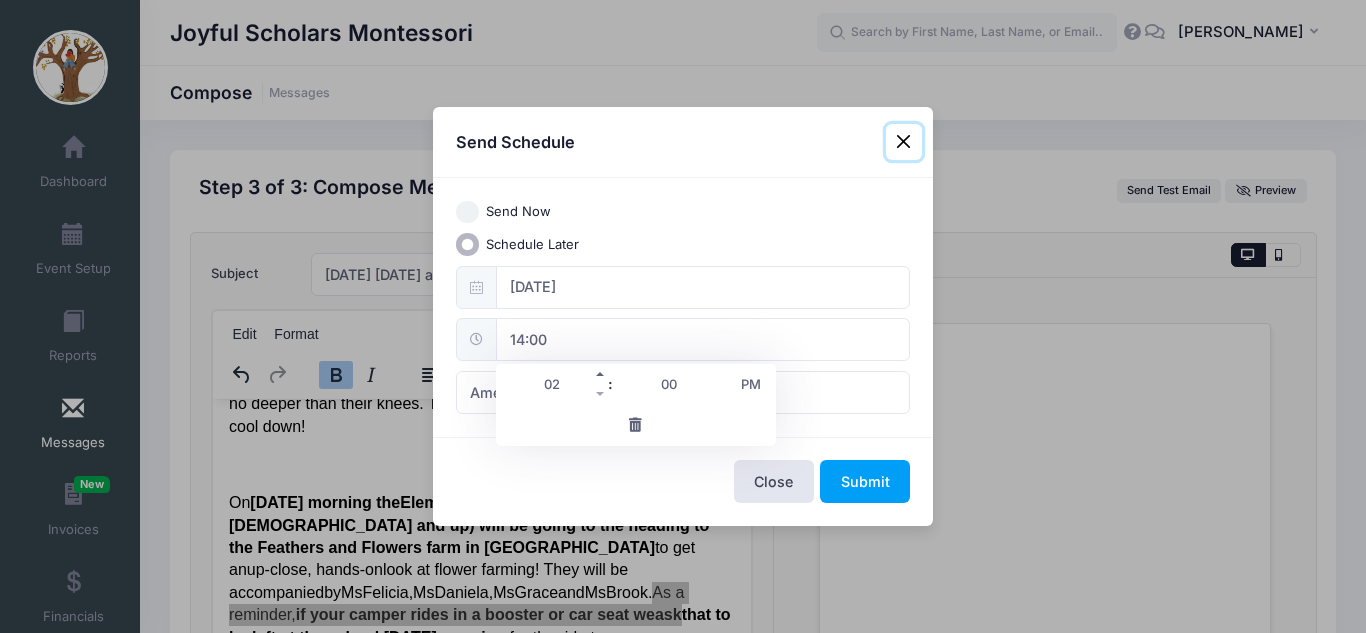 click at bounding box center [601, 374] 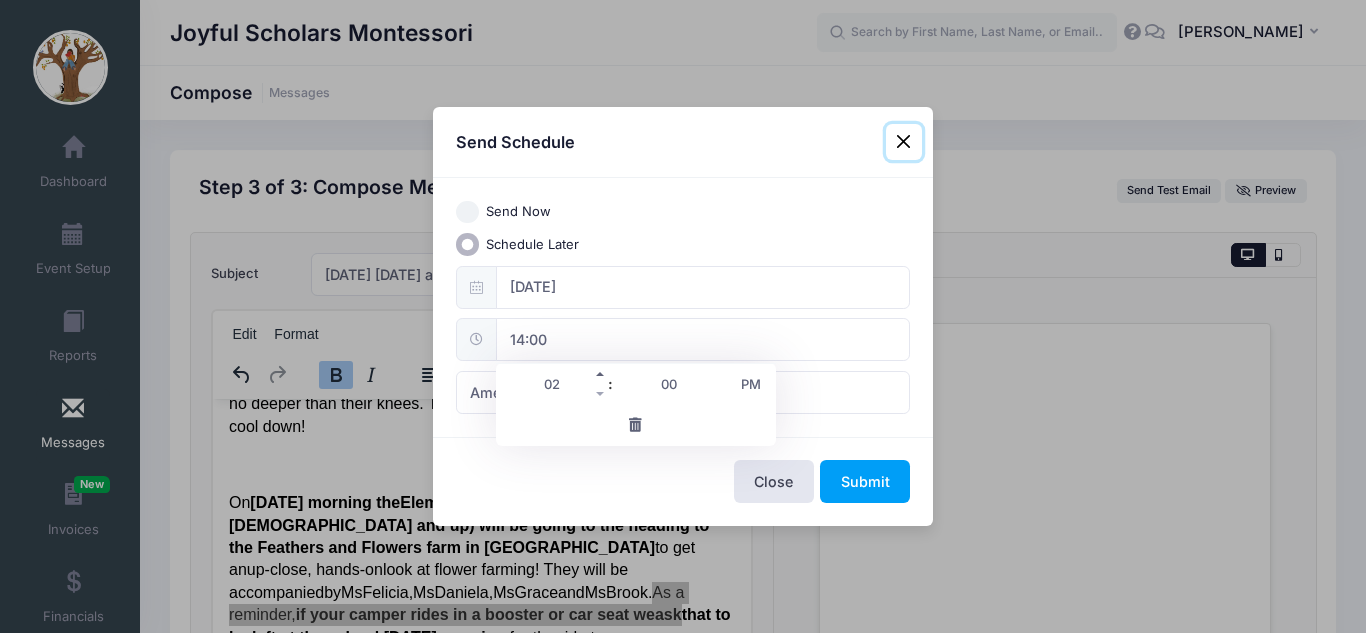 type on "03" 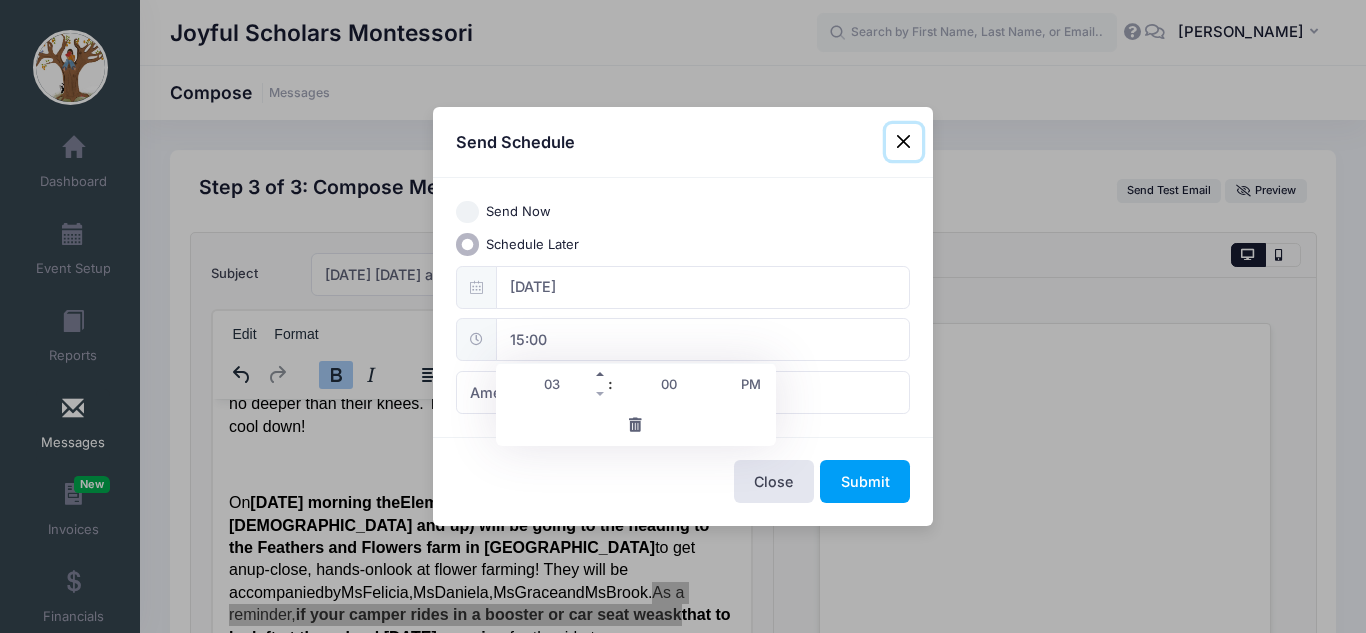 click at bounding box center [601, 374] 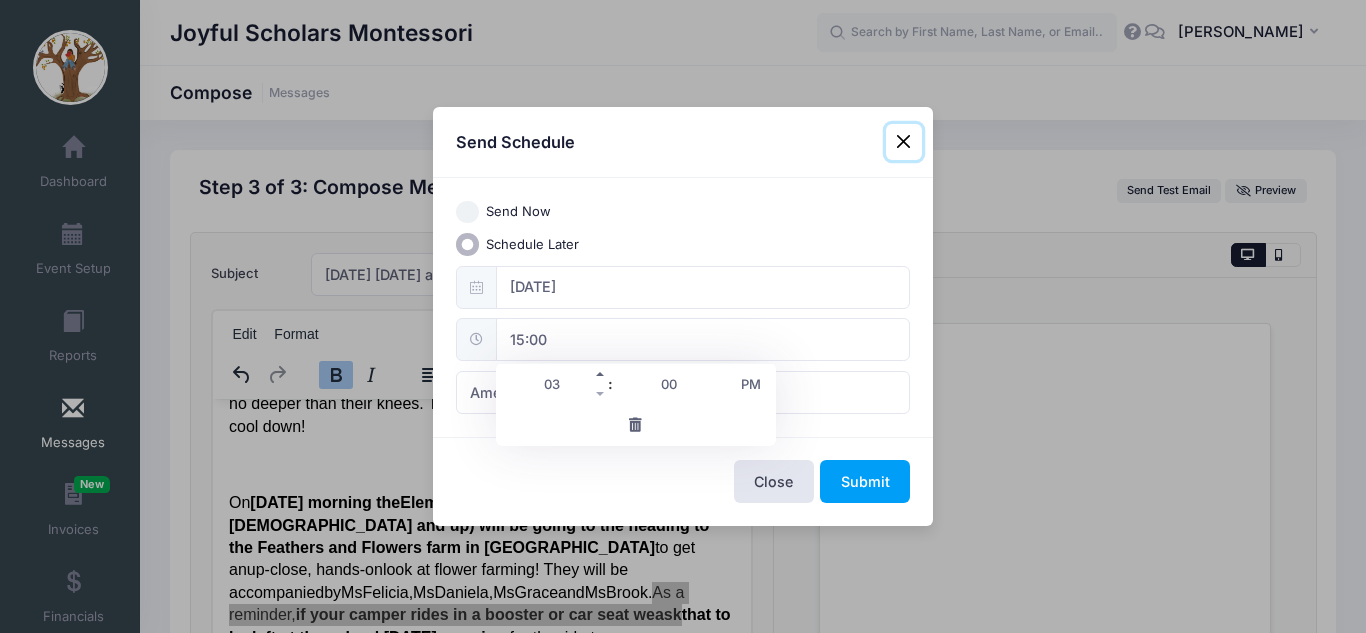 type on "04" 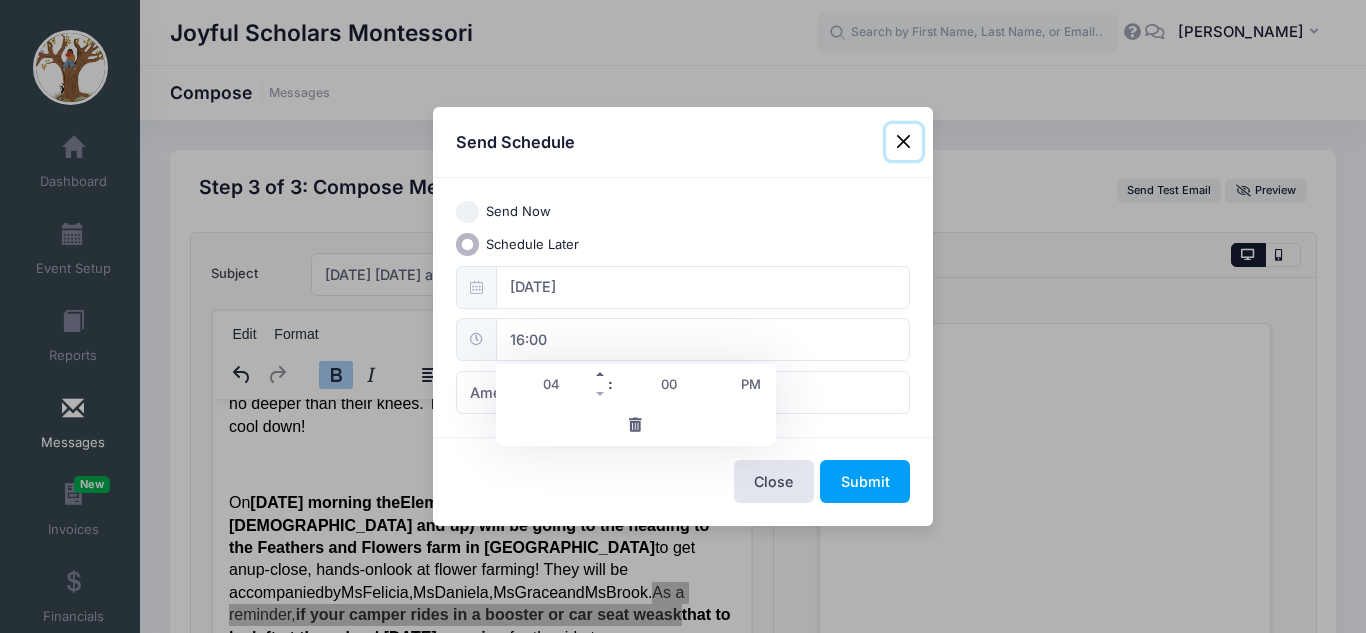 click at bounding box center [601, 374] 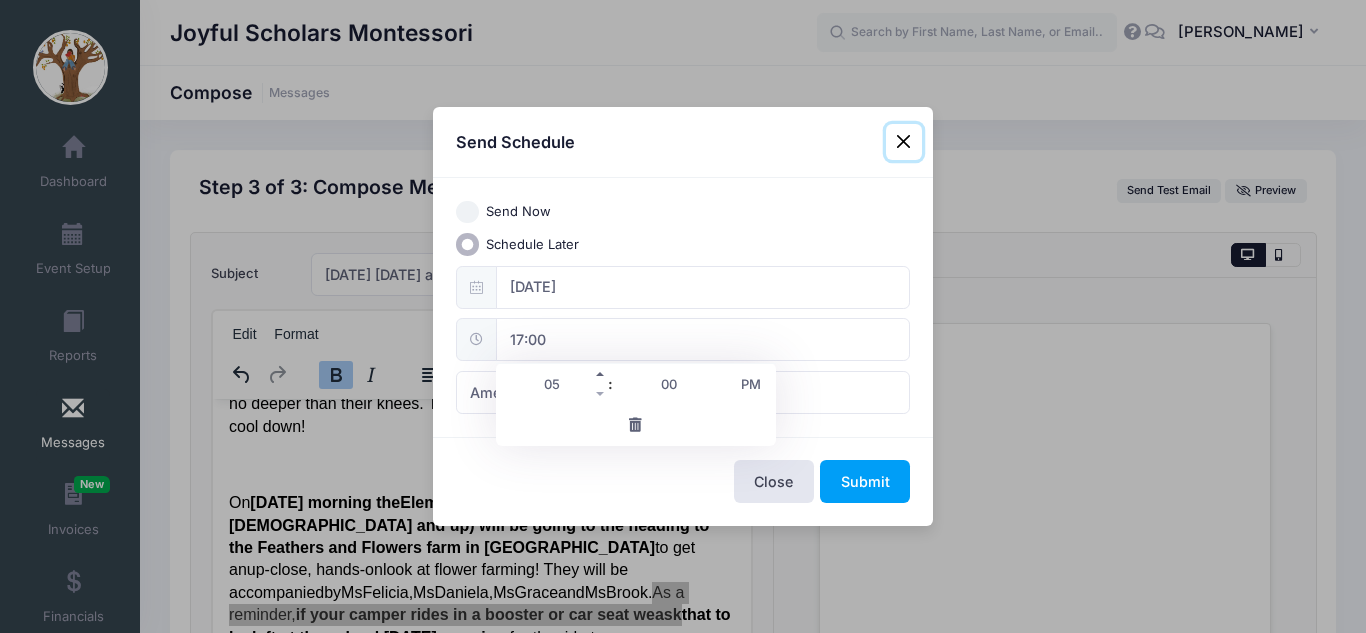 click at bounding box center [601, 374] 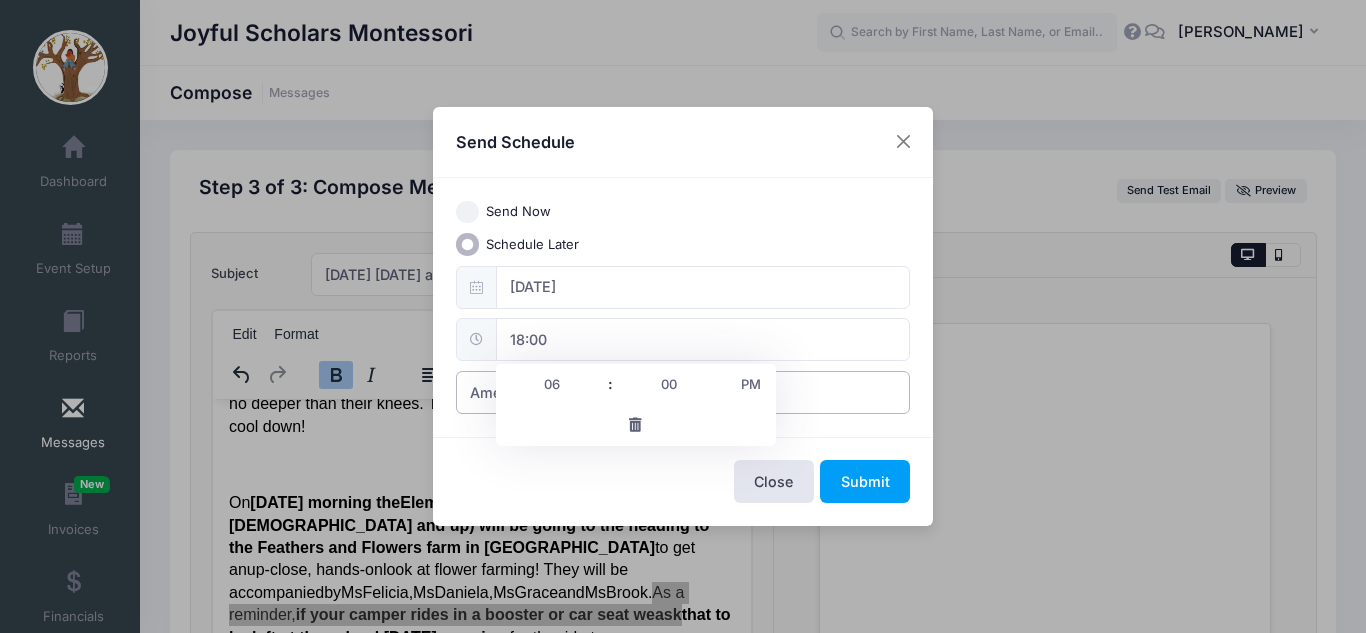 click on "America/Los Angeles" at bounding box center [683, 392] 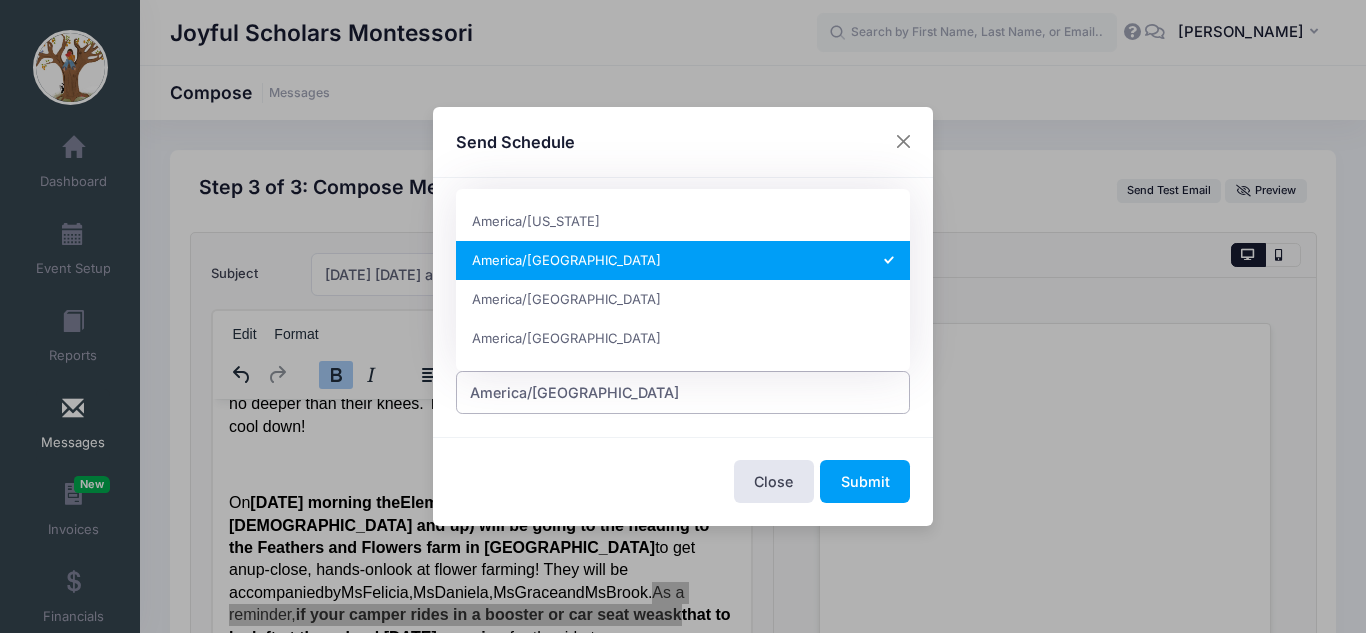 click on "America/Los Angeles" at bounding box center [683, 392] 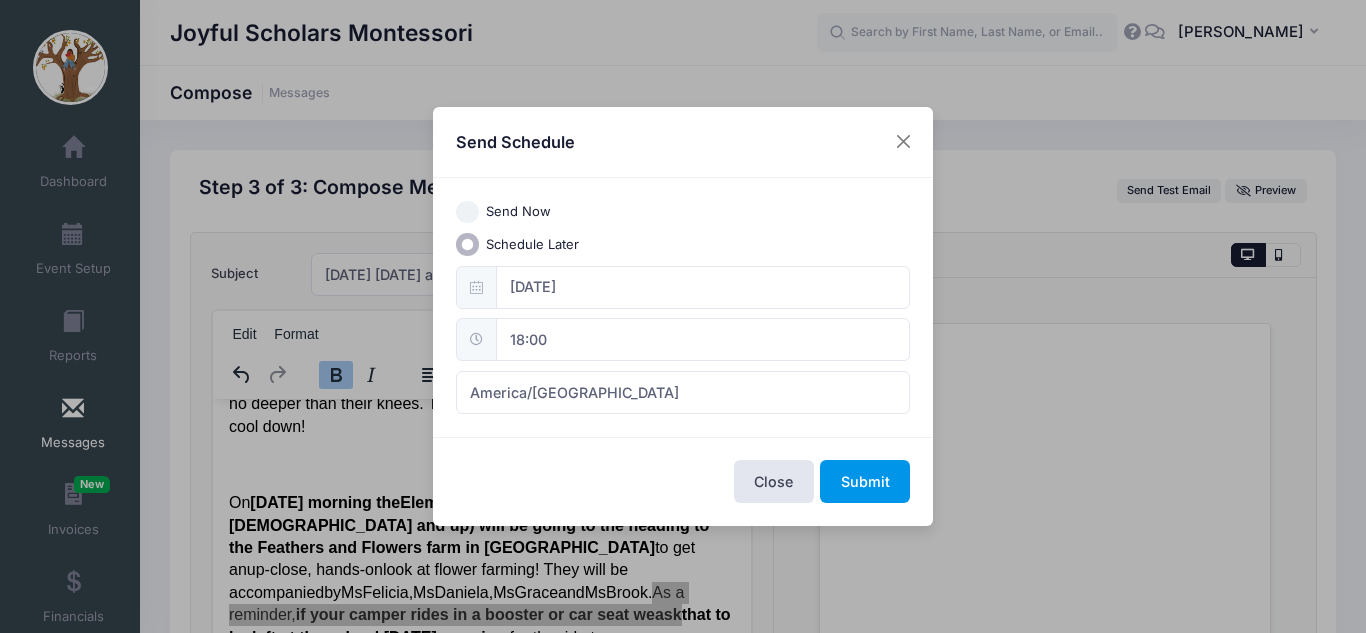 click on "Submit" at bounding box center [865, 481] 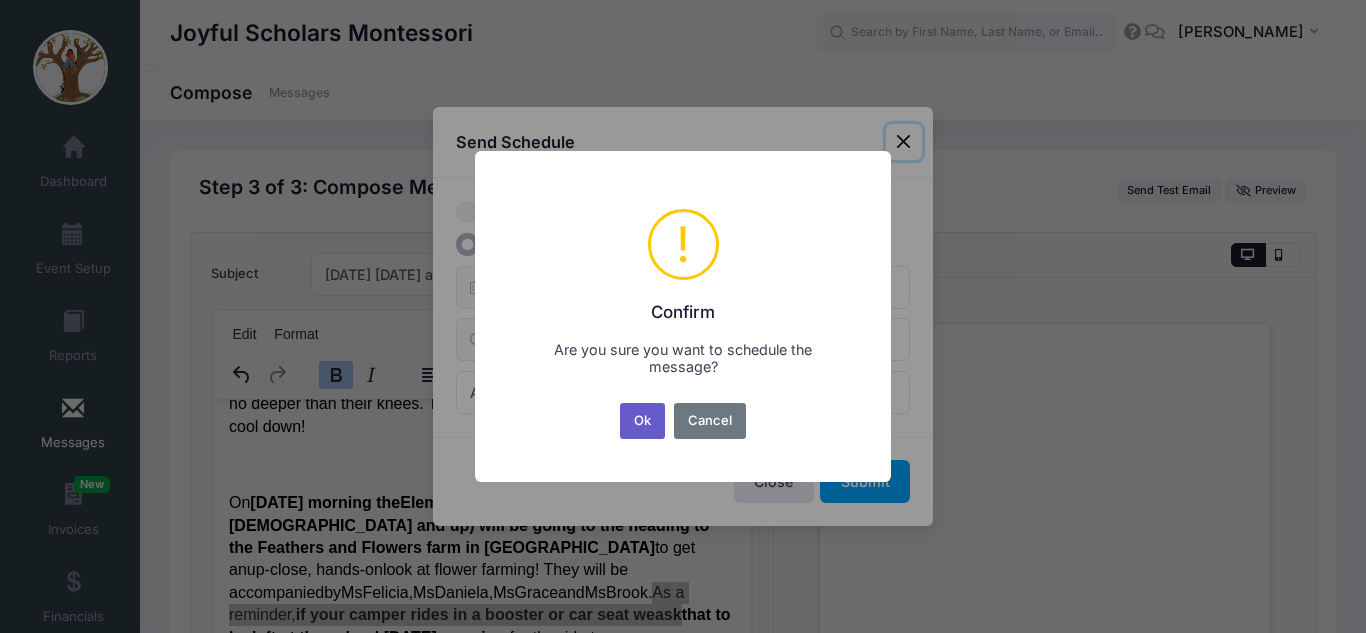 click on "Ok" at bounding box center [643, 421] 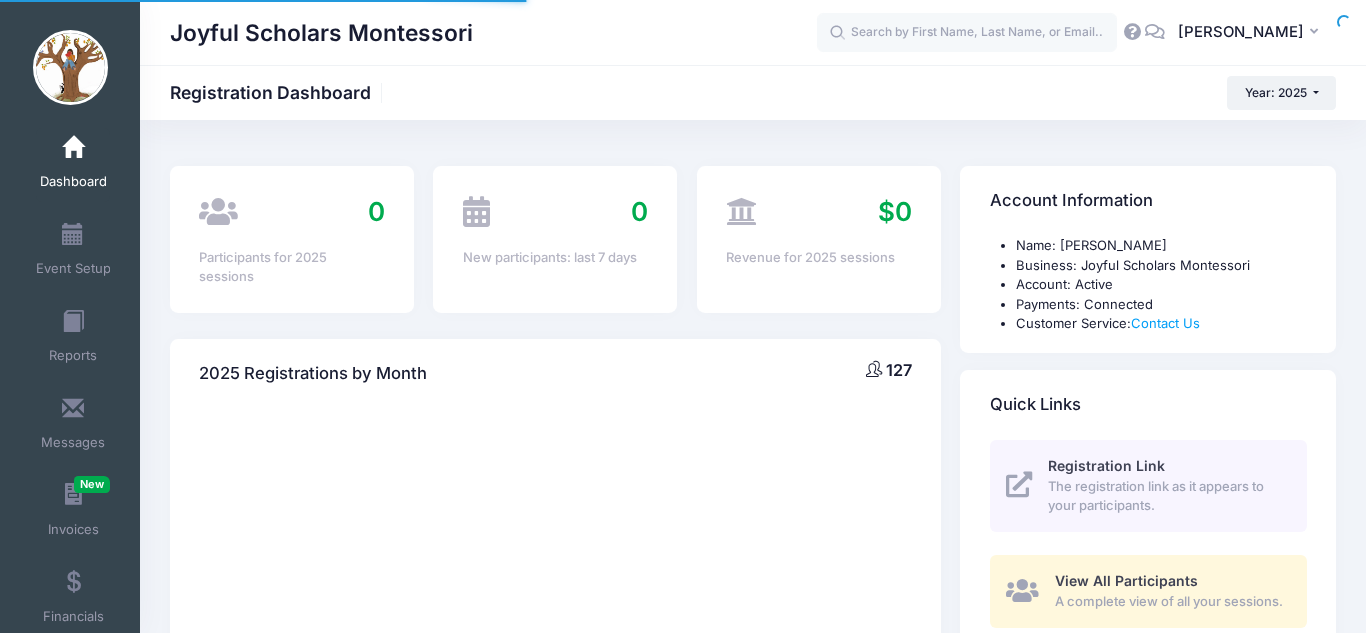 scroll, scrollTop: 0, scrollLeft: 0, axis: both 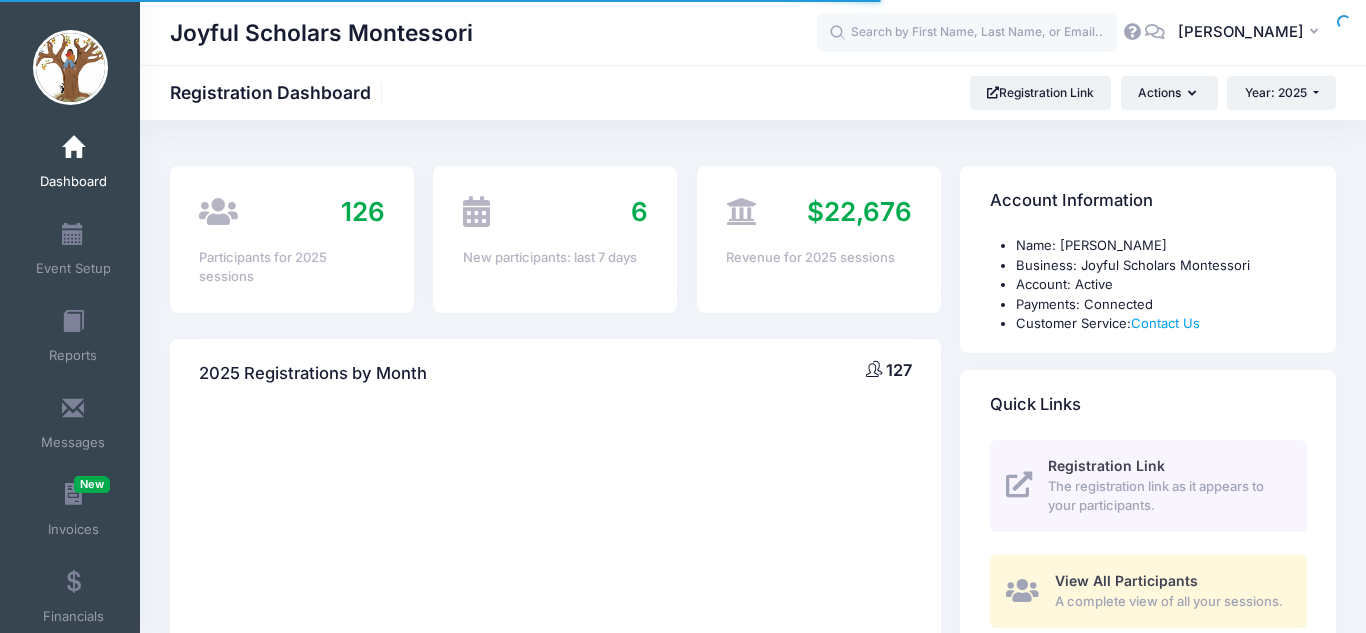 select 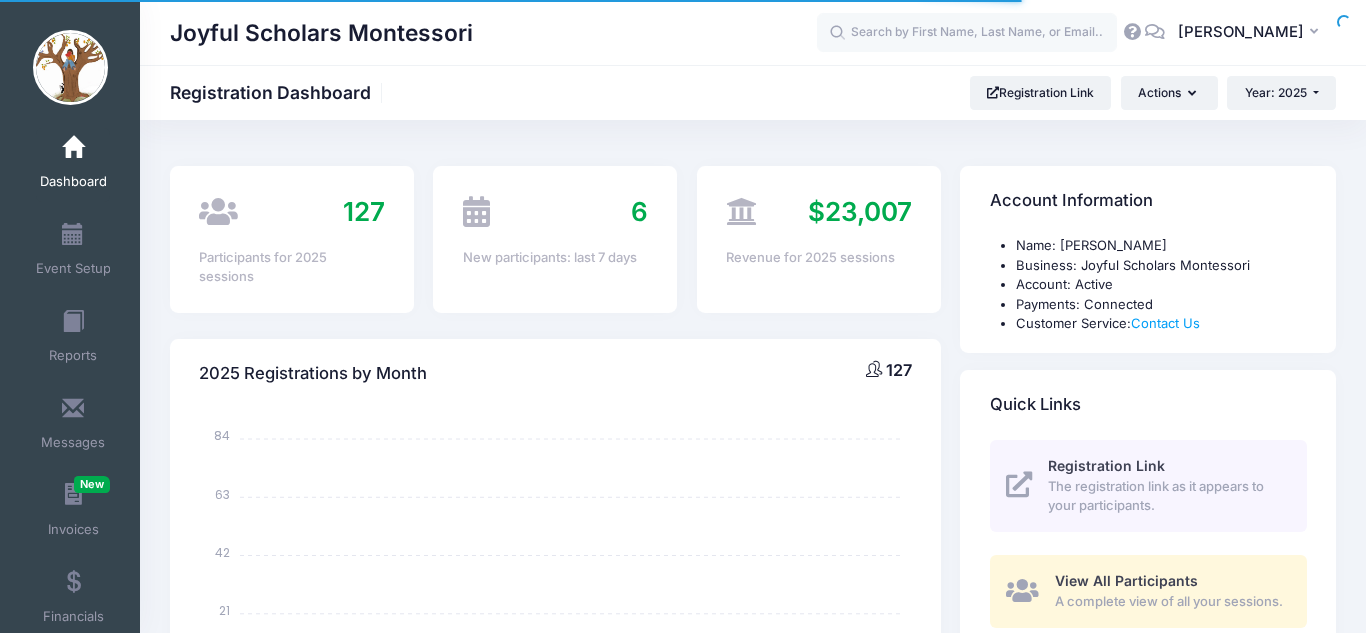 scroll, scrollTop: 0, scrollLeft: 0, axis: both 